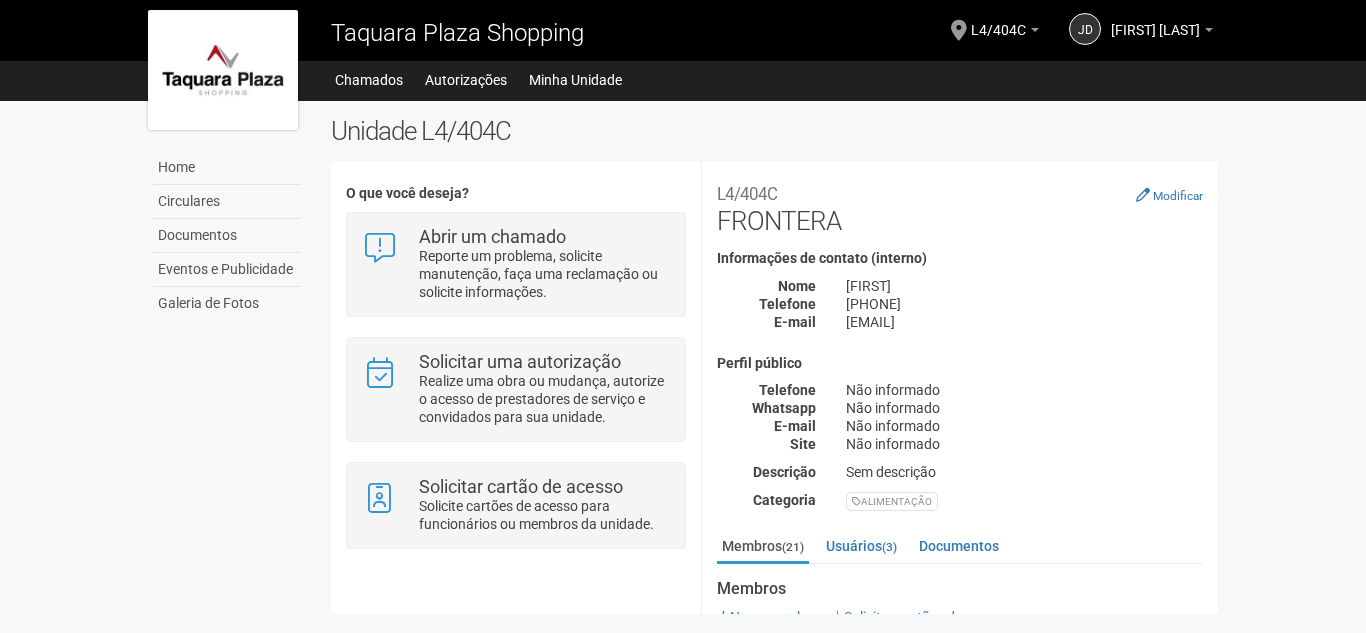 scroll, scrollTop: 0, scrollLeft: 0, axis: both 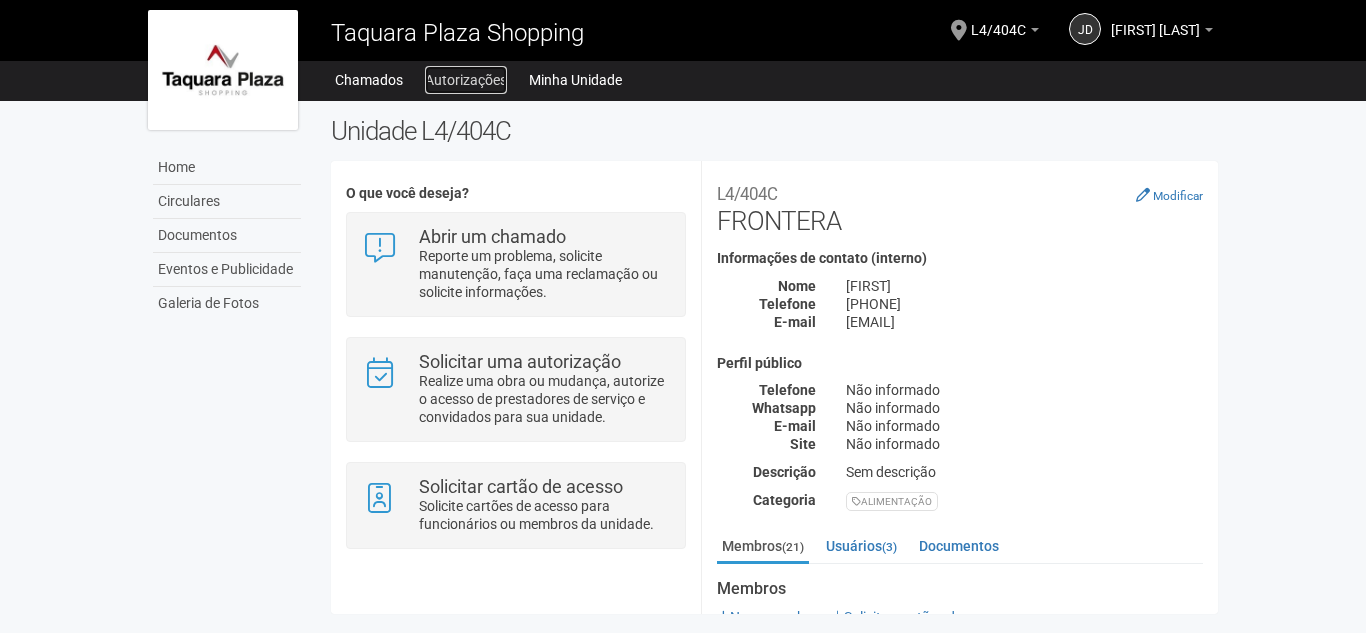click on "Autorizações" at bounding box center [466, 80] 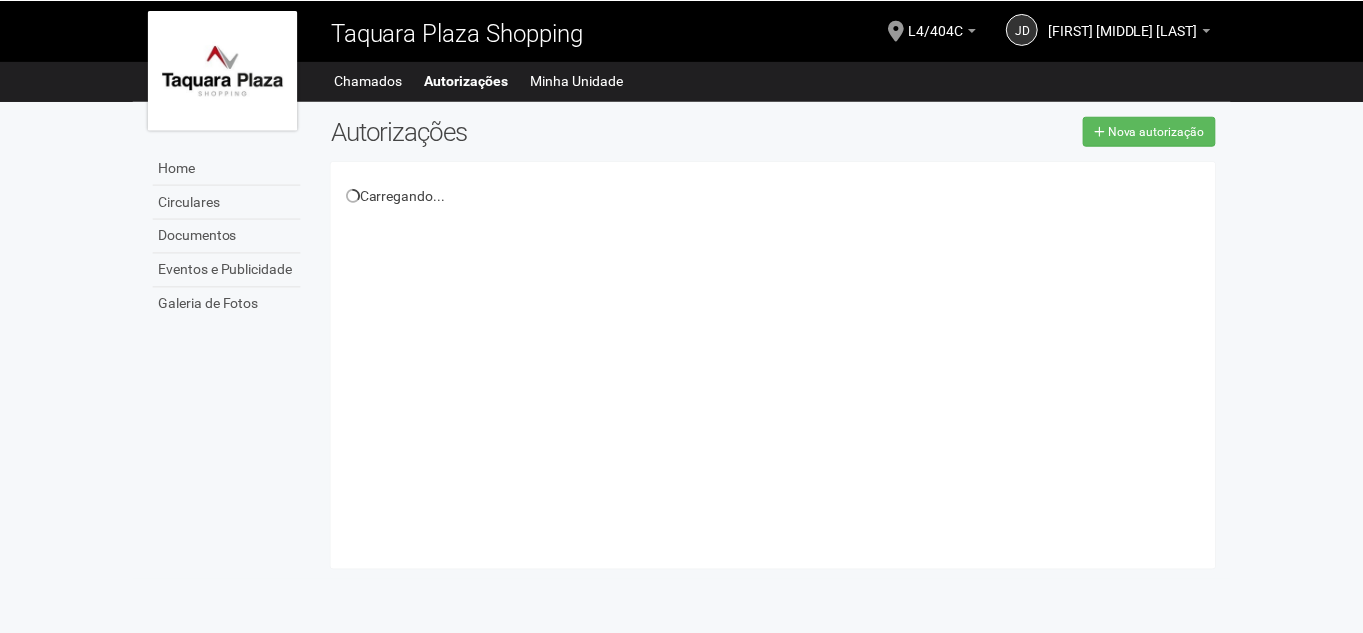 scroll, scrollTop: 0, scrollLeft: 0, axis: both 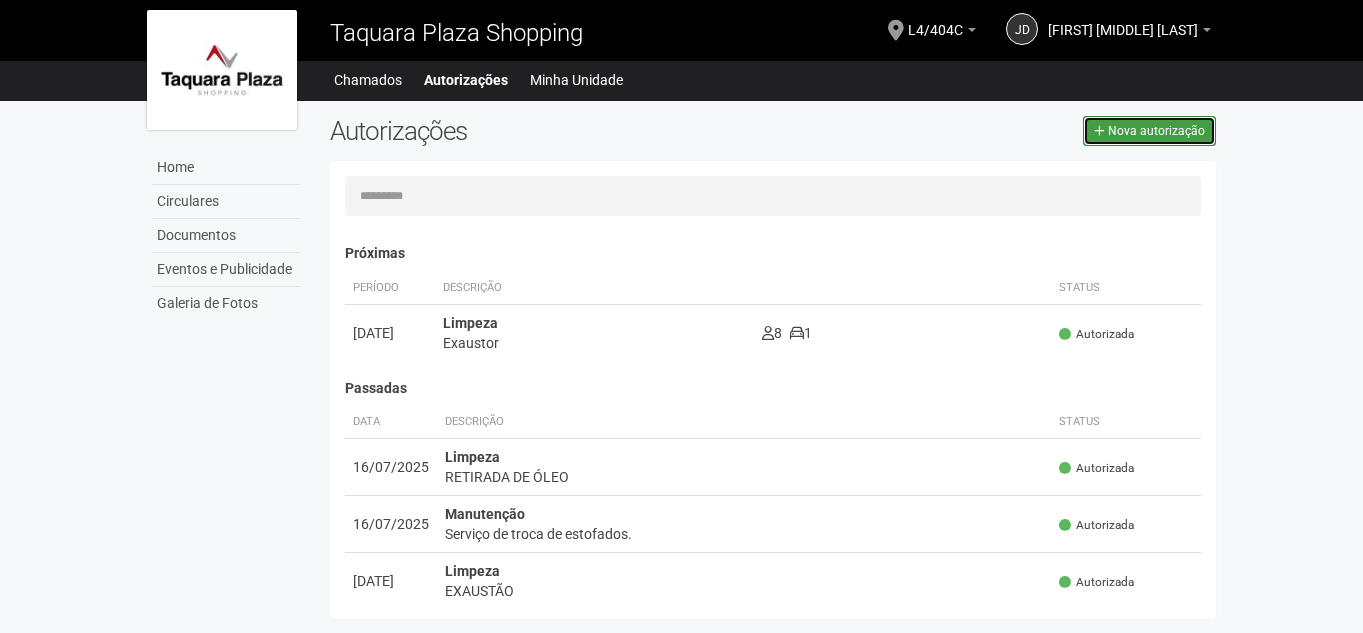 click on "Nova autorização" at bounding box center [1156, 131] 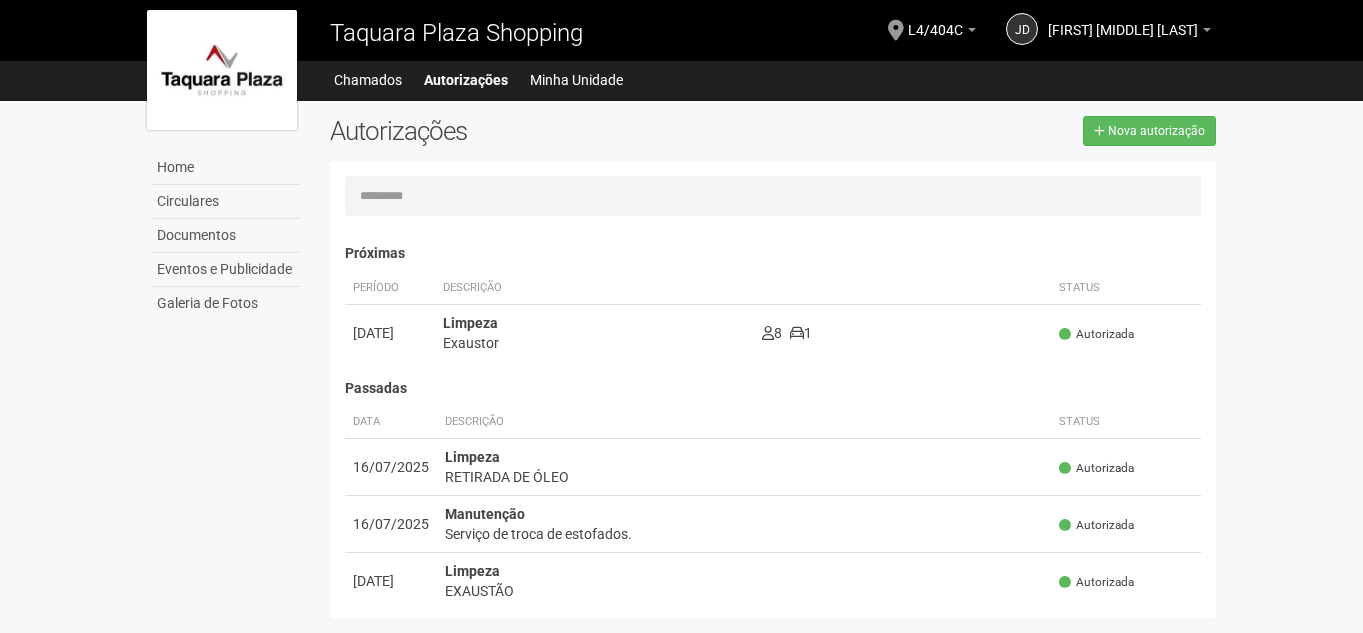 select on "**" 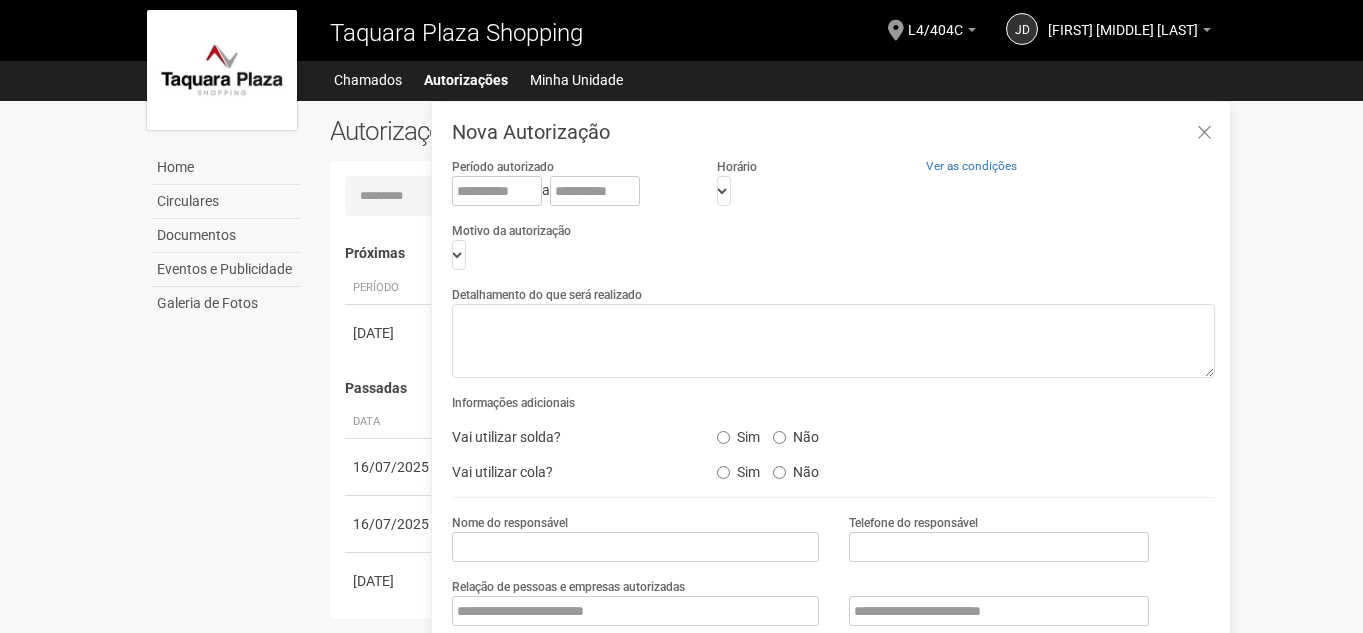 scroll, scrollTop: 31, scrollLeft: 0, axis: vertical 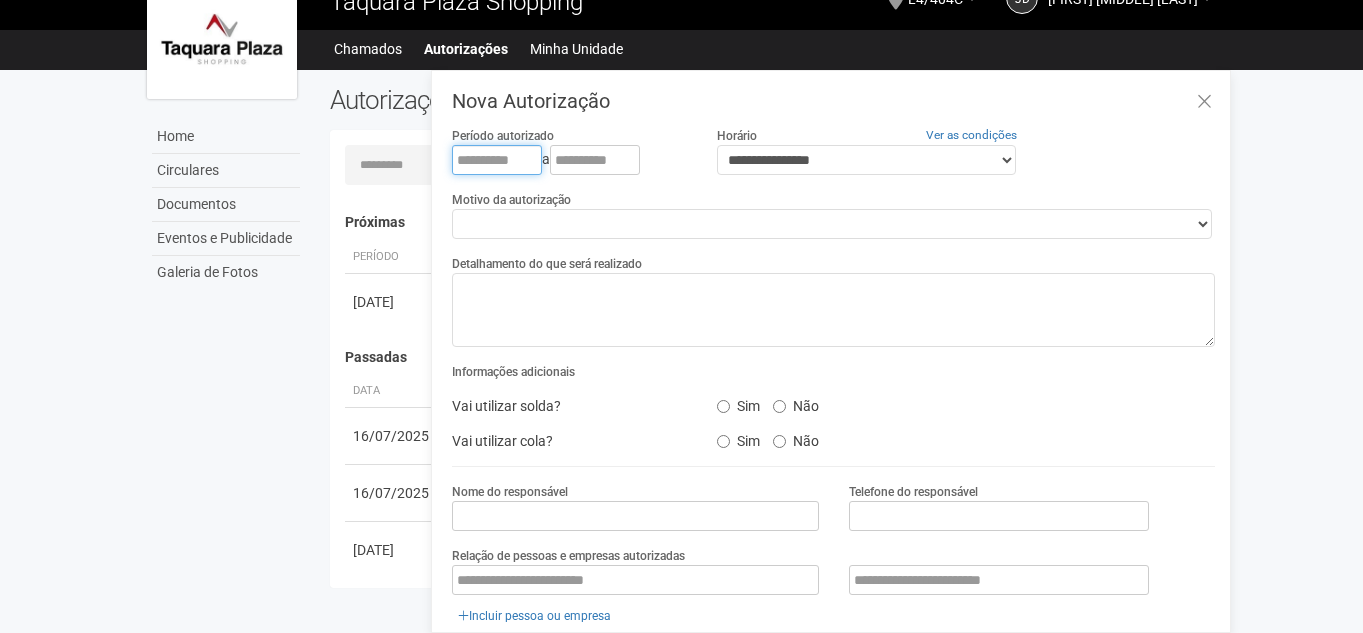 click at bounding box center (497, 160) 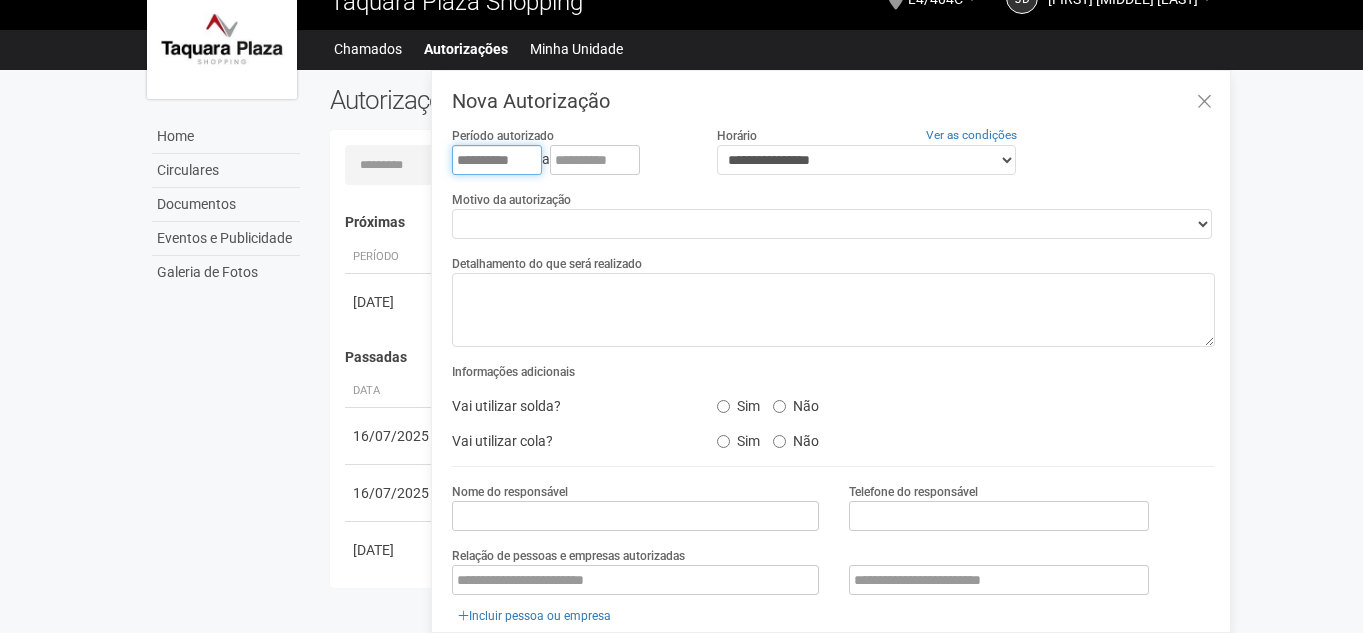 type on "**********" 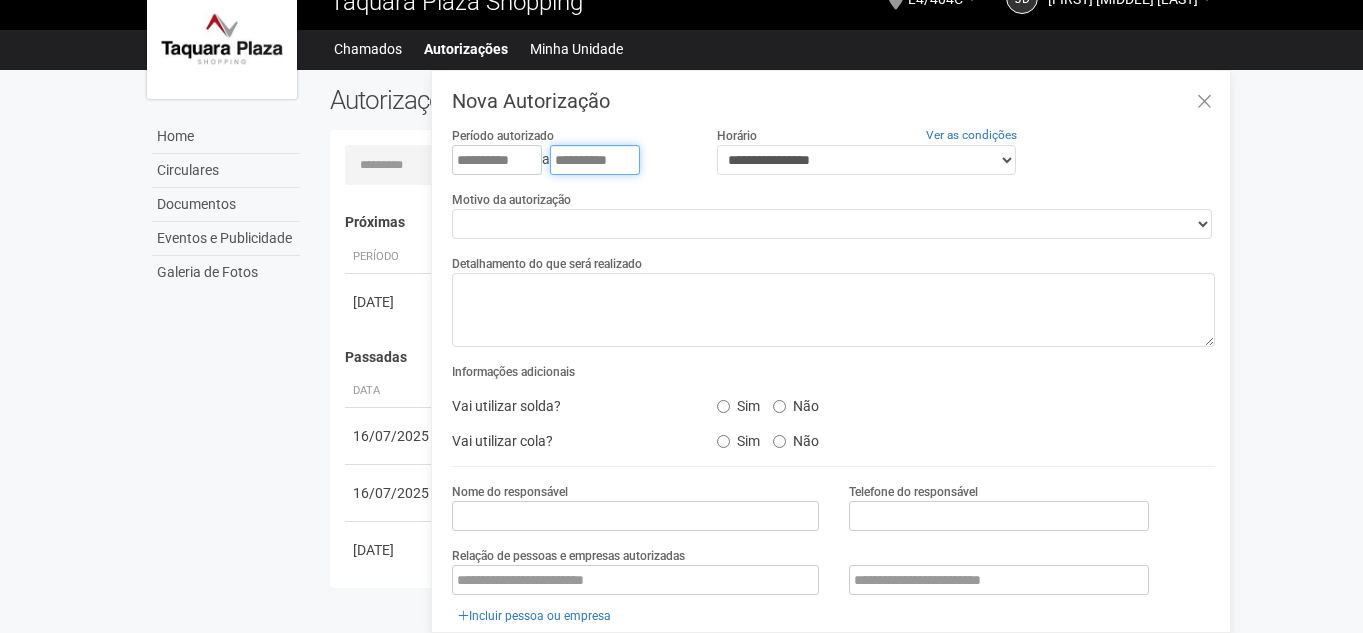 type on "**********" 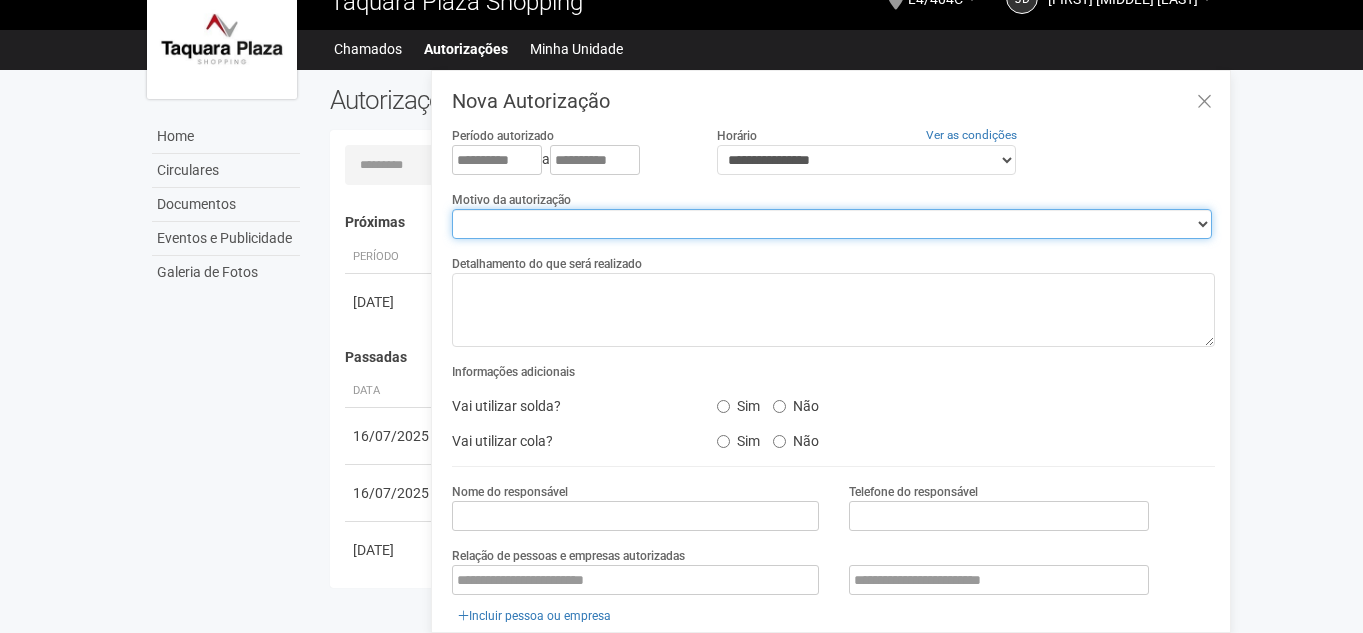click on "**********" at bounding box center [832, 224] 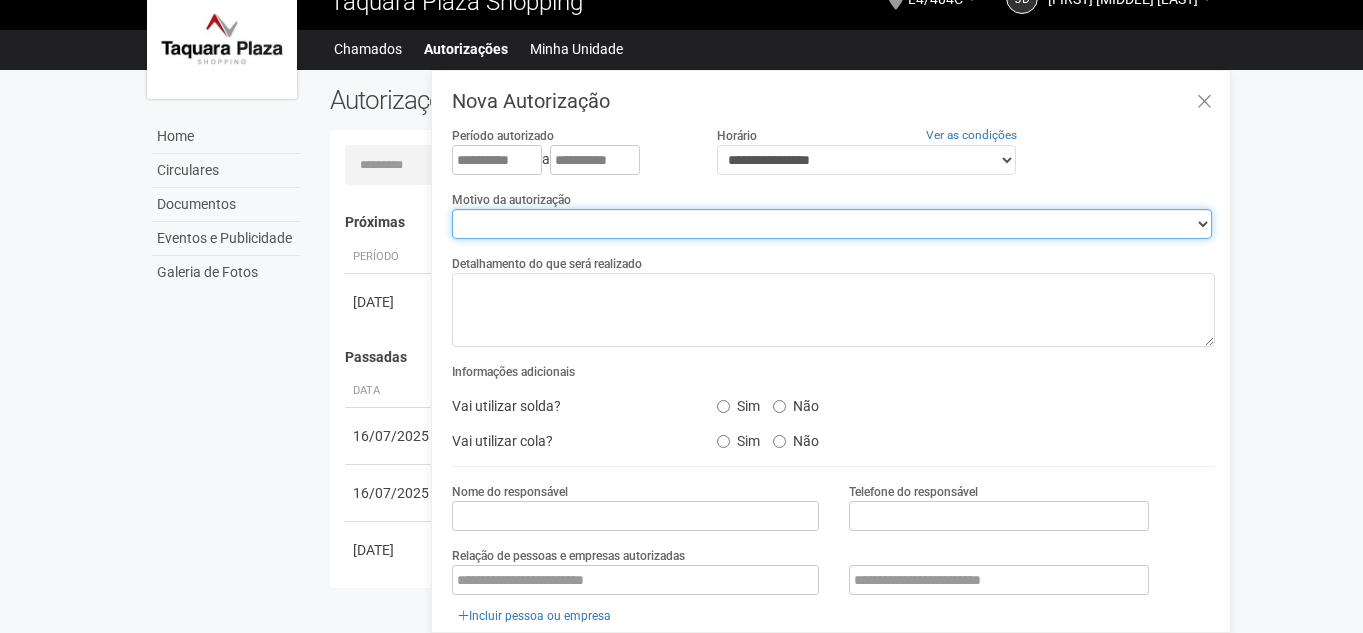 select on "******" 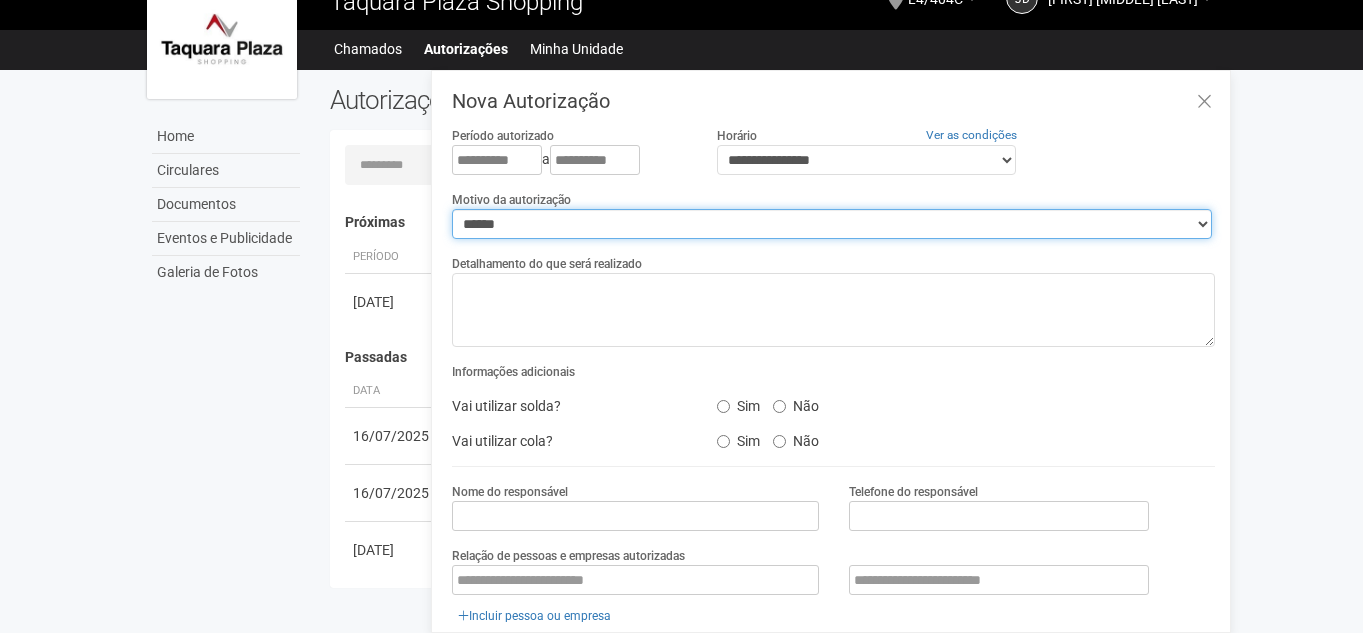 click on "**********" at bounding box center [832, 224] 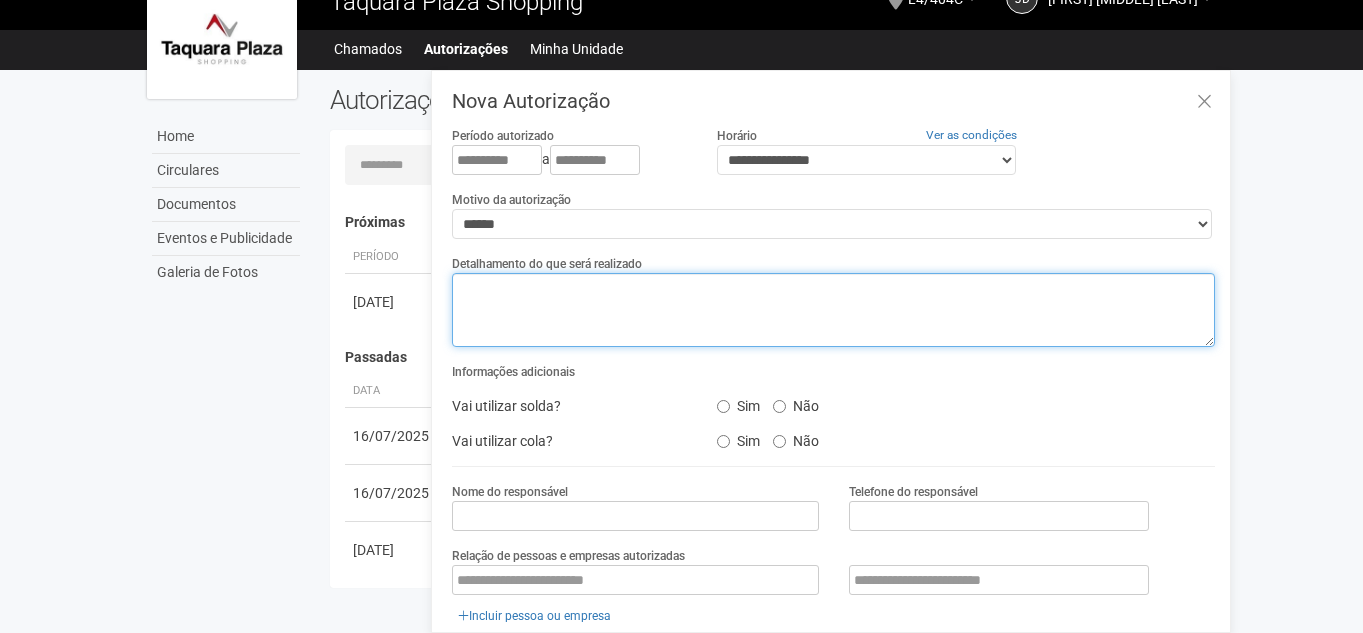 click at bounding box center [833, 310] 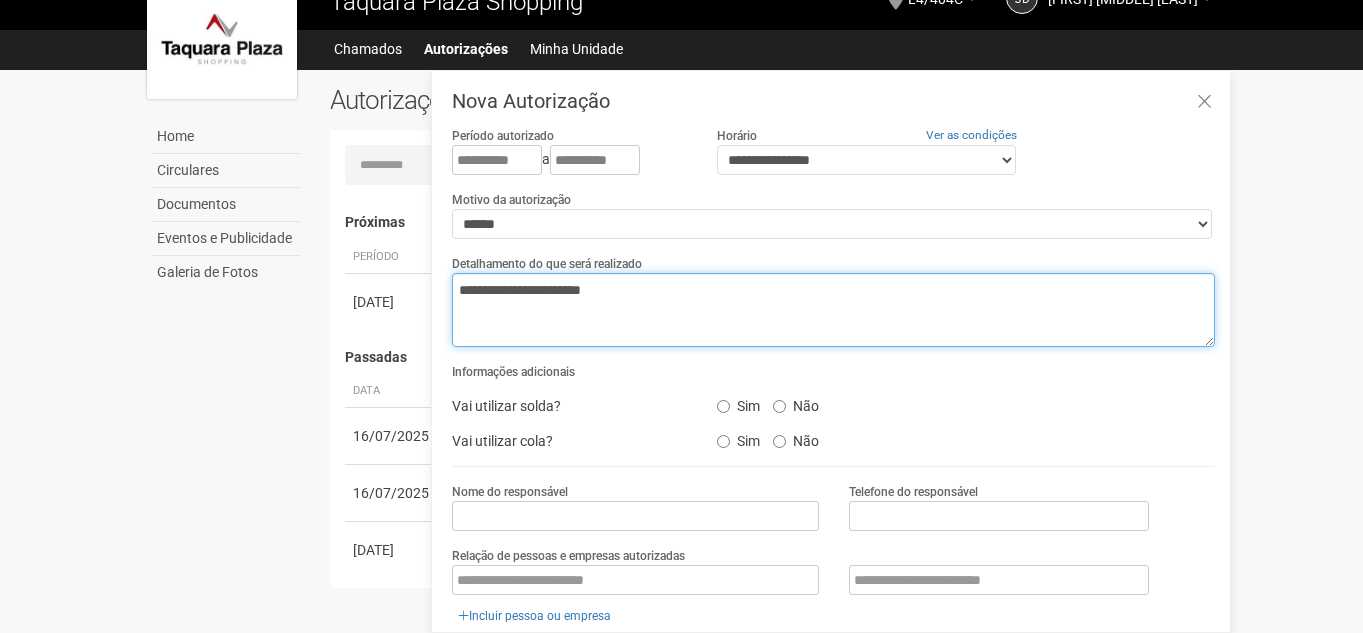 type on "**********" 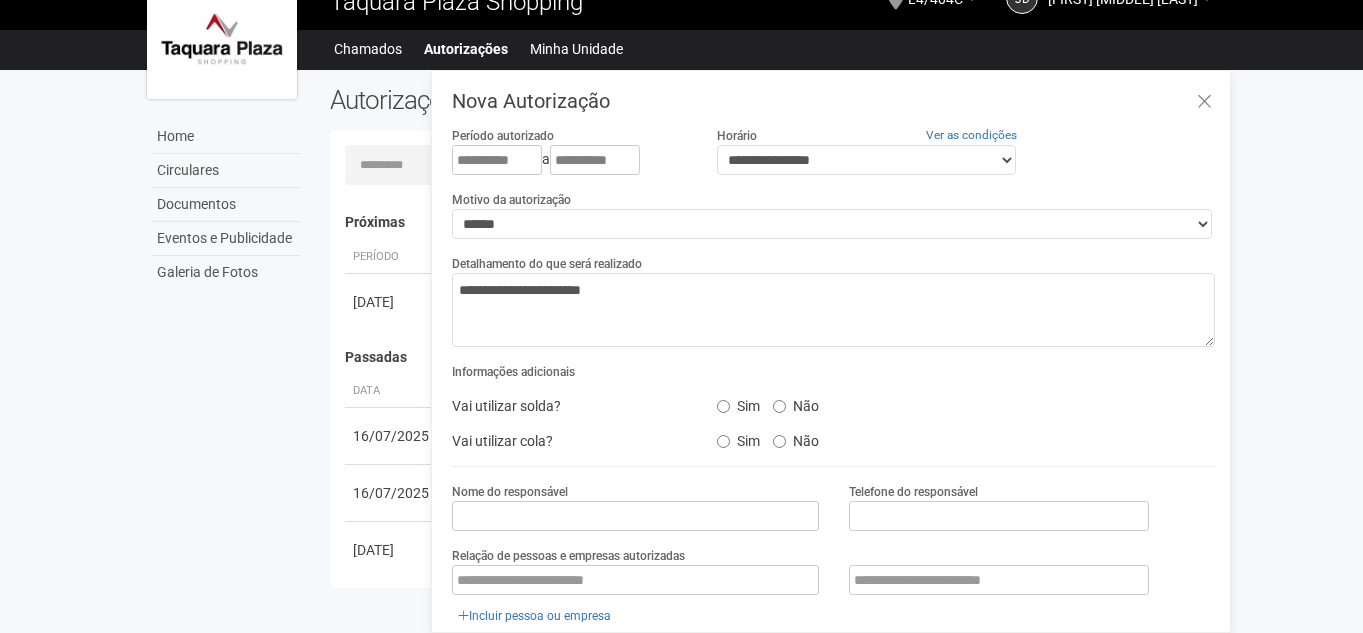 drag, startPoint x: 780, startPoint y: 394, endPoint x: 779, endPoint y: 416, distance: 22.022715 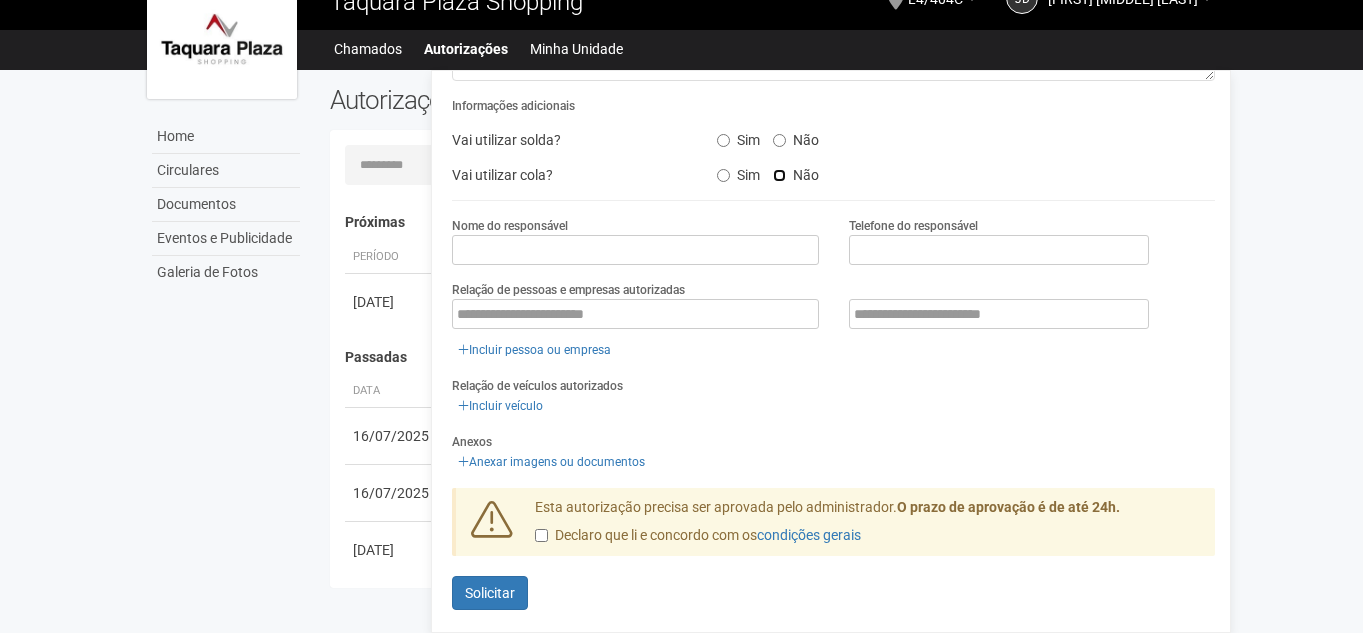 scroll, scrollTop: 269, scrollLeft: 0, axis: vertical 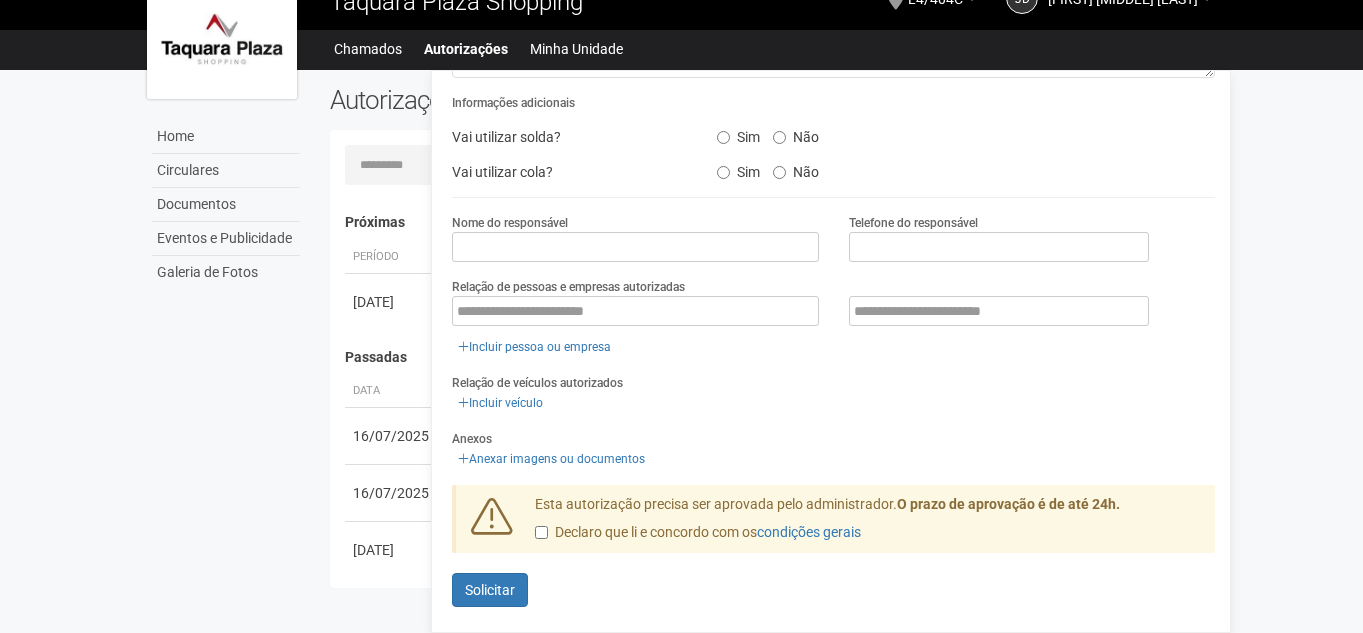 drag, startPoint x: 527, startPoint y: 270, endPoint x: 516, endPoint y: 253, distance: 20.248457 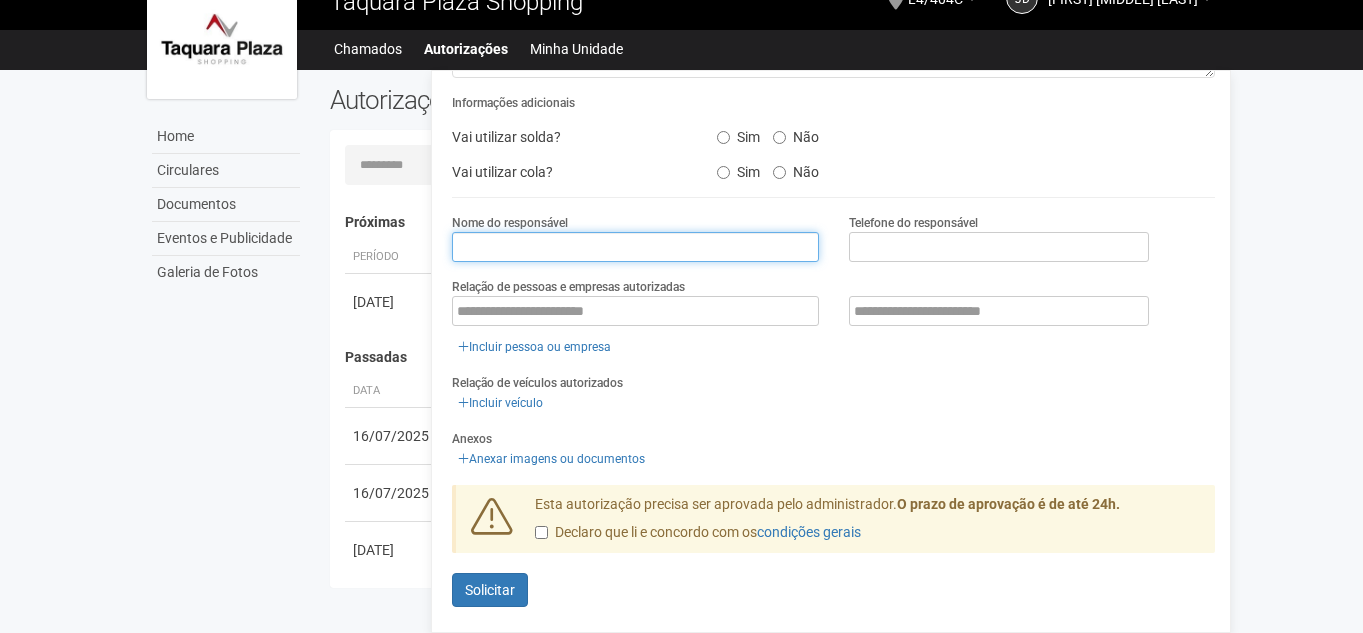click at bounding box center [635, 247] 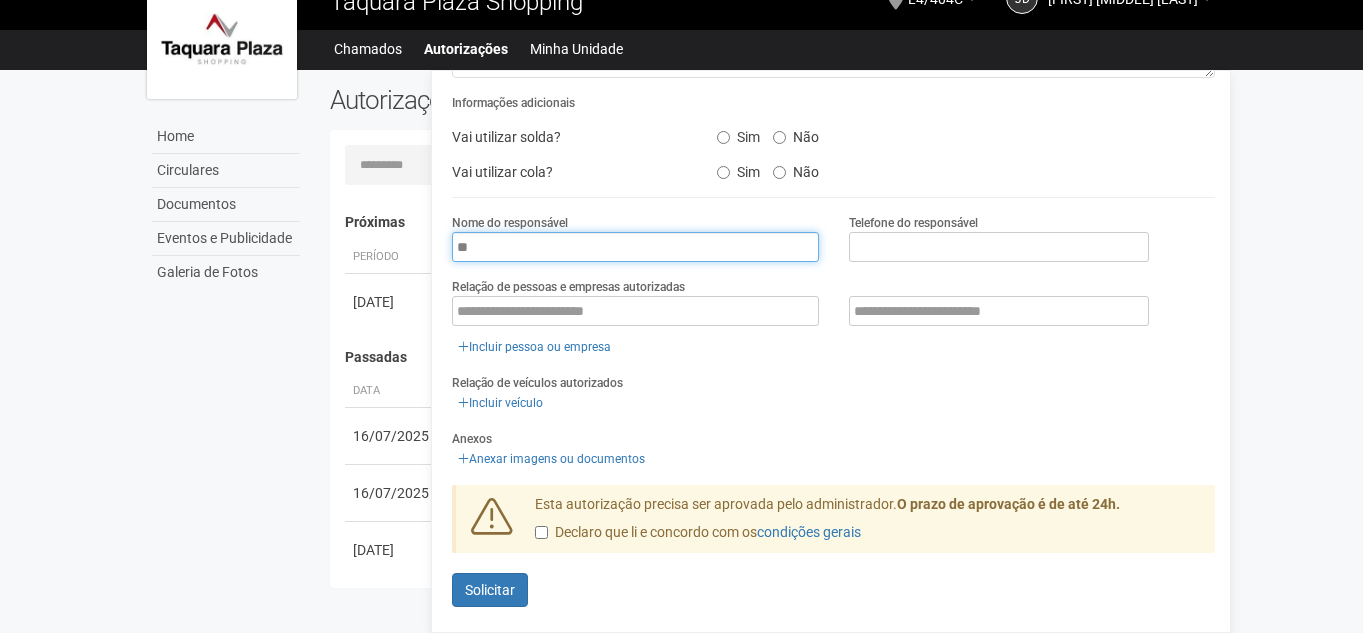 type on "****" 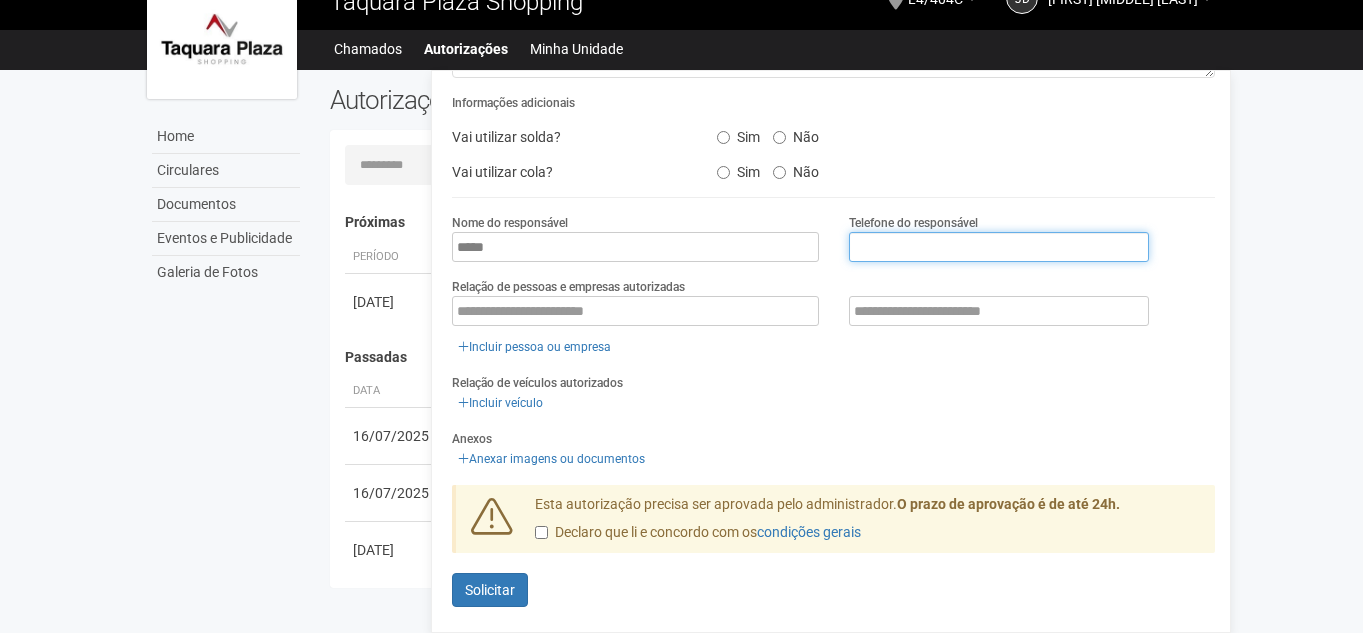 click at bounding box center (999, 247) 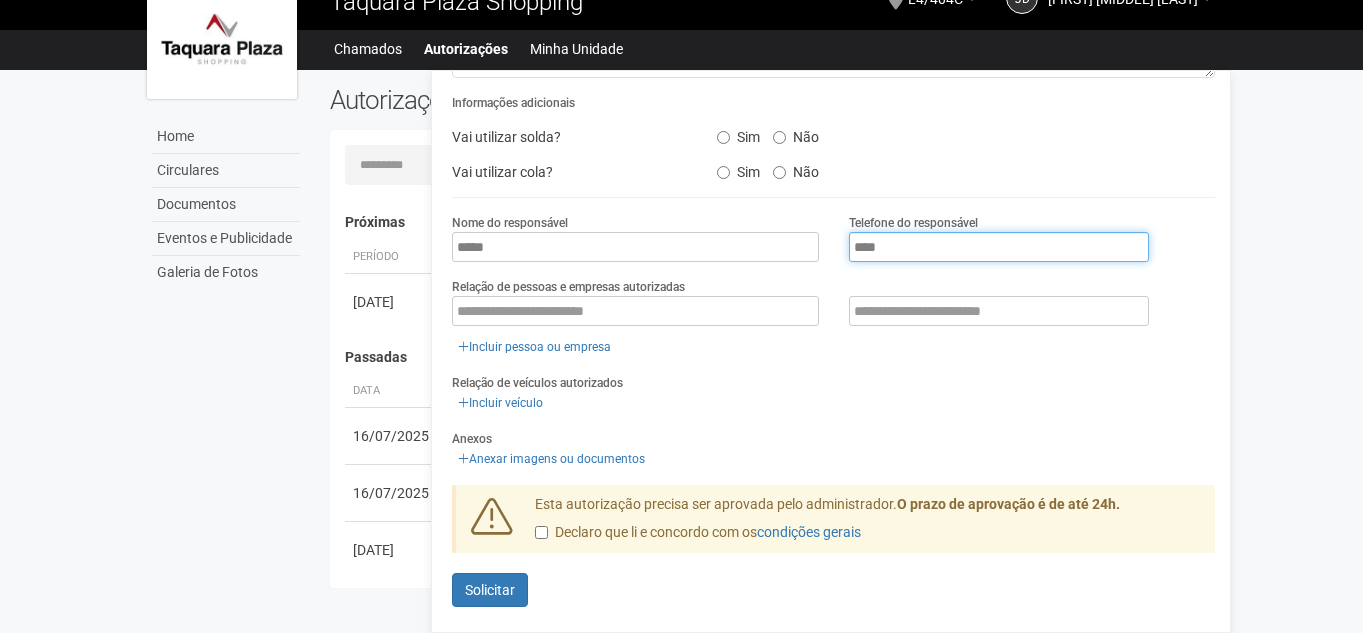 type on "**********" 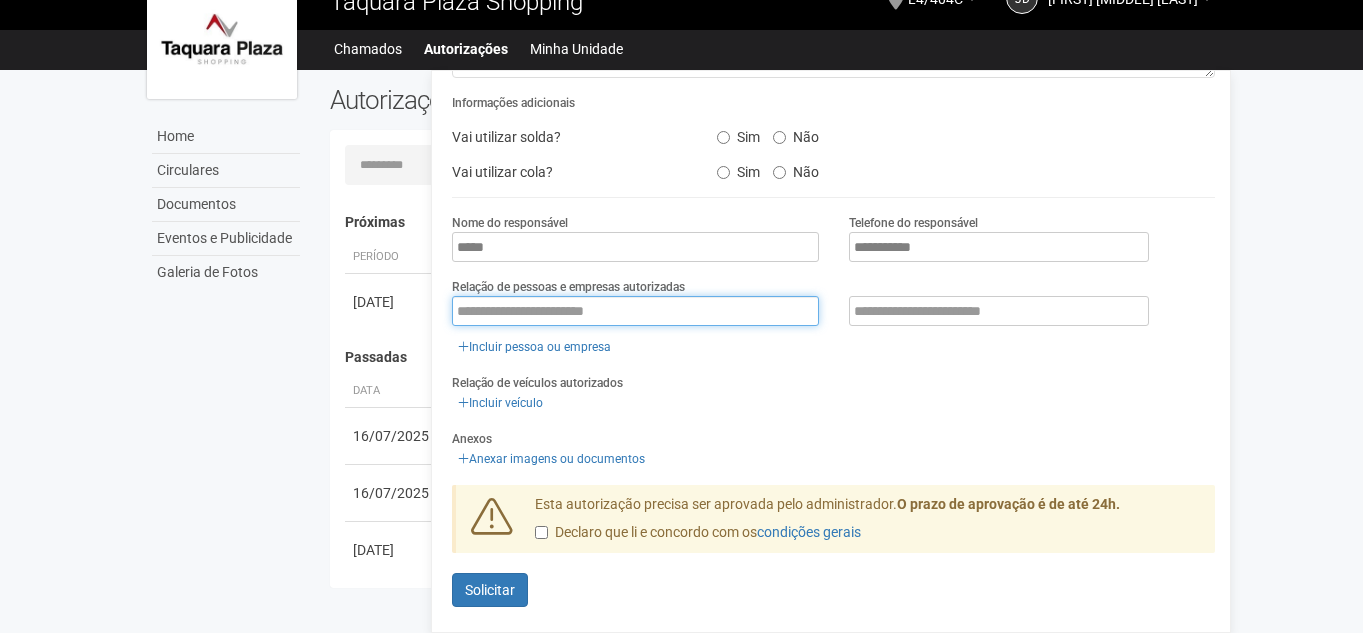 click at bounding box center [635, 311] 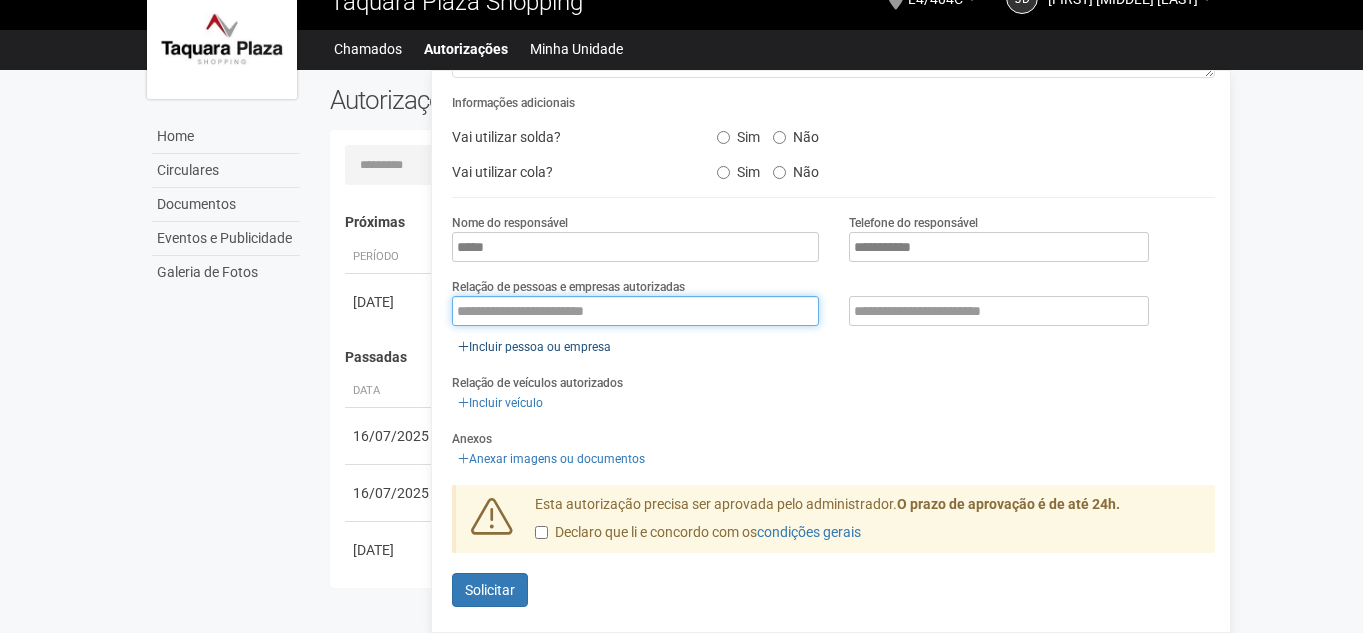 paste on "**********" 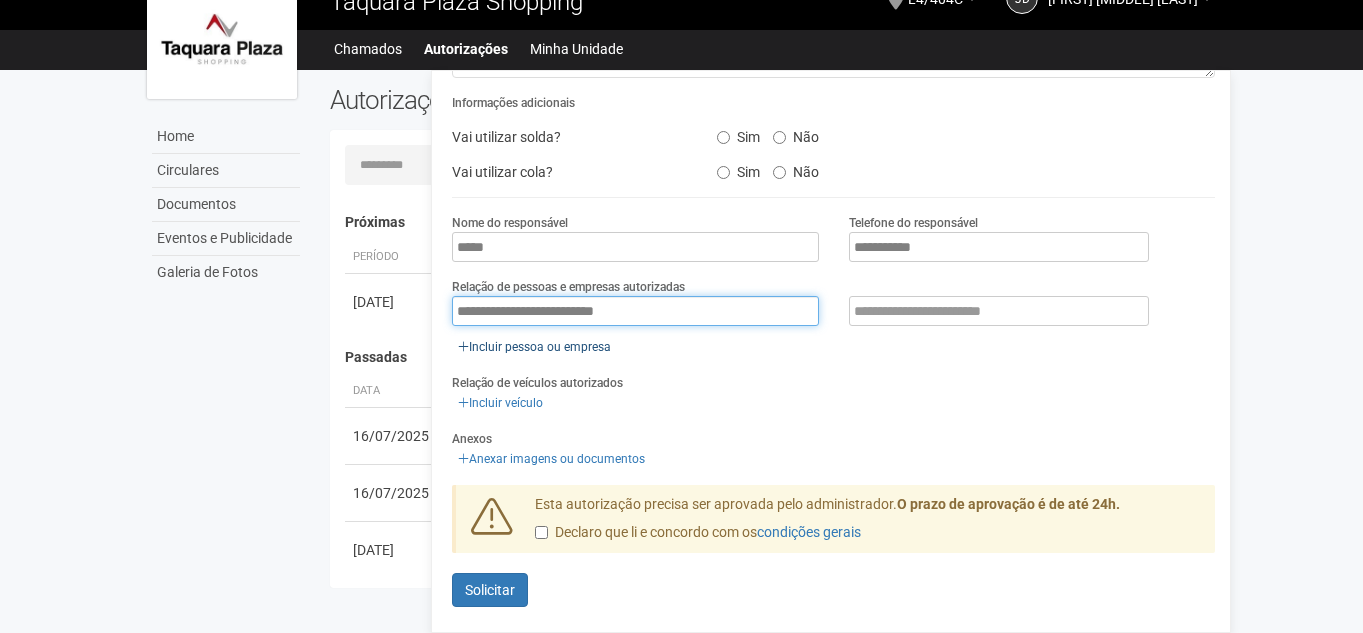type on "**********" 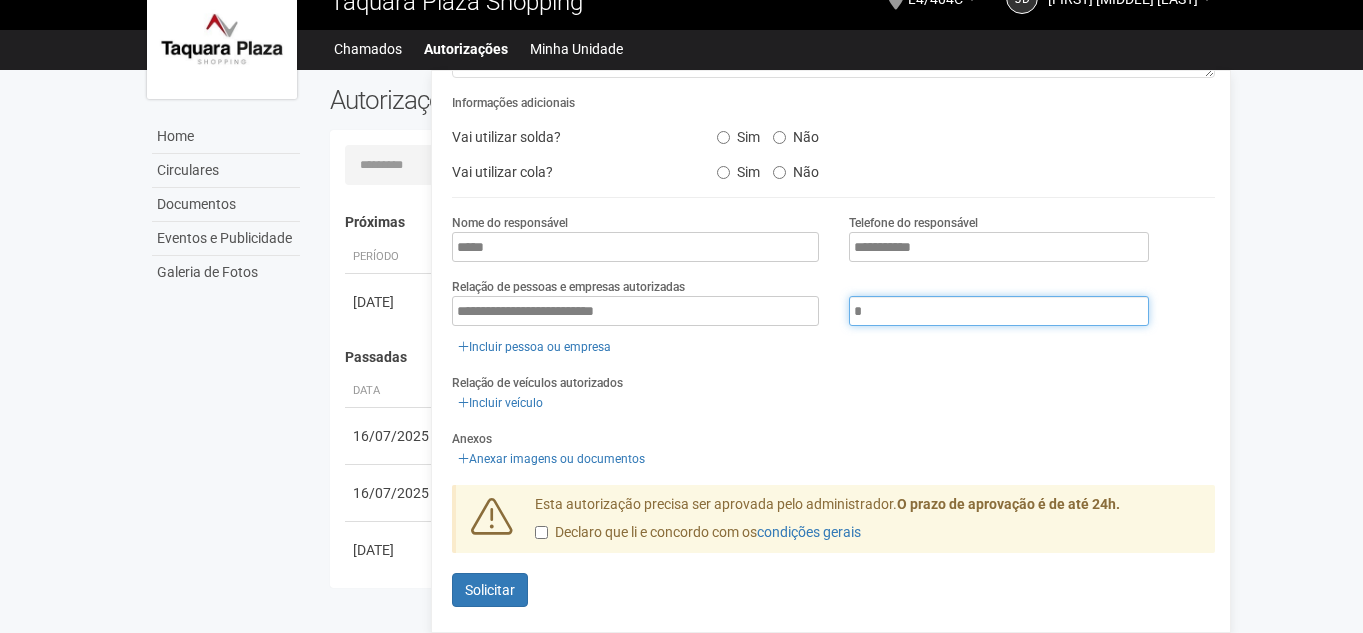 paste on "**********" 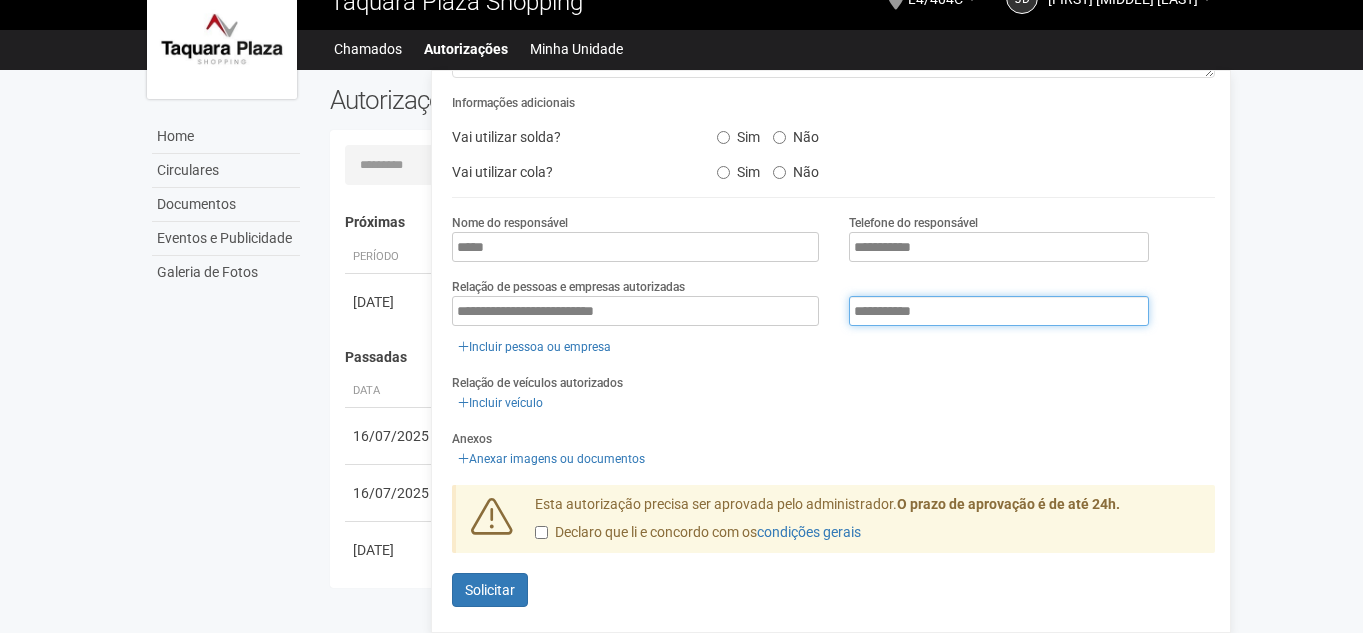 type on "**********" 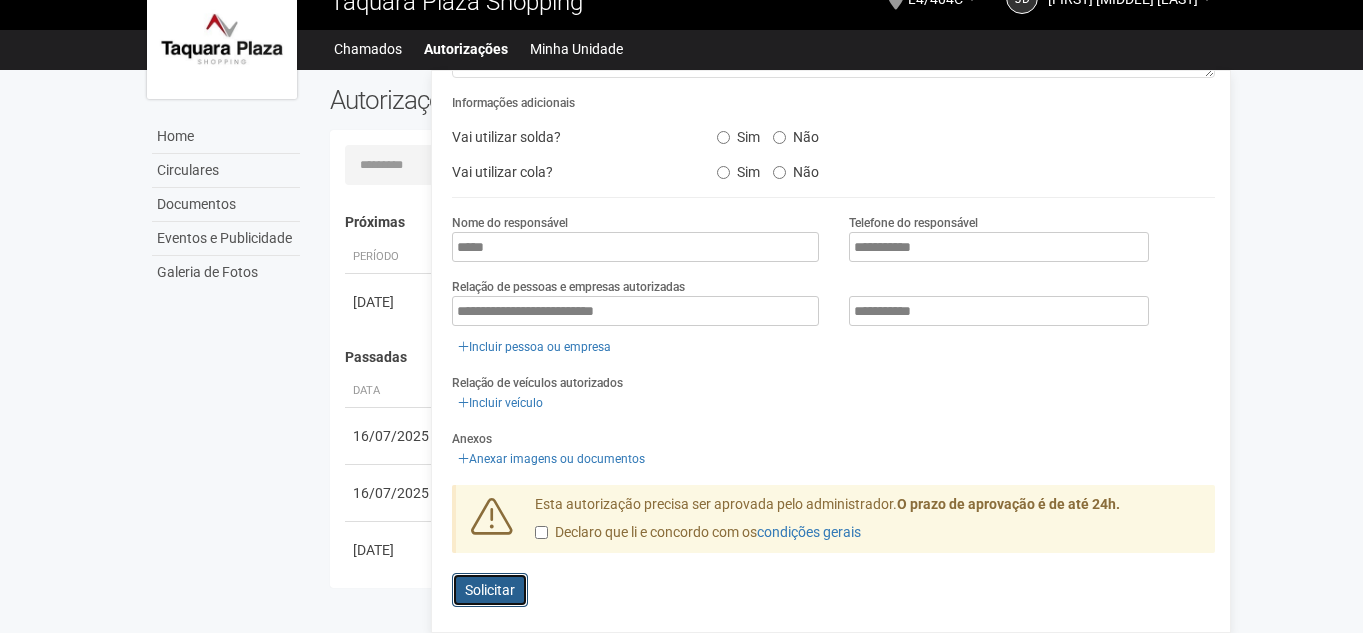 click on "Solicitar" at bounding box center (490, 590) 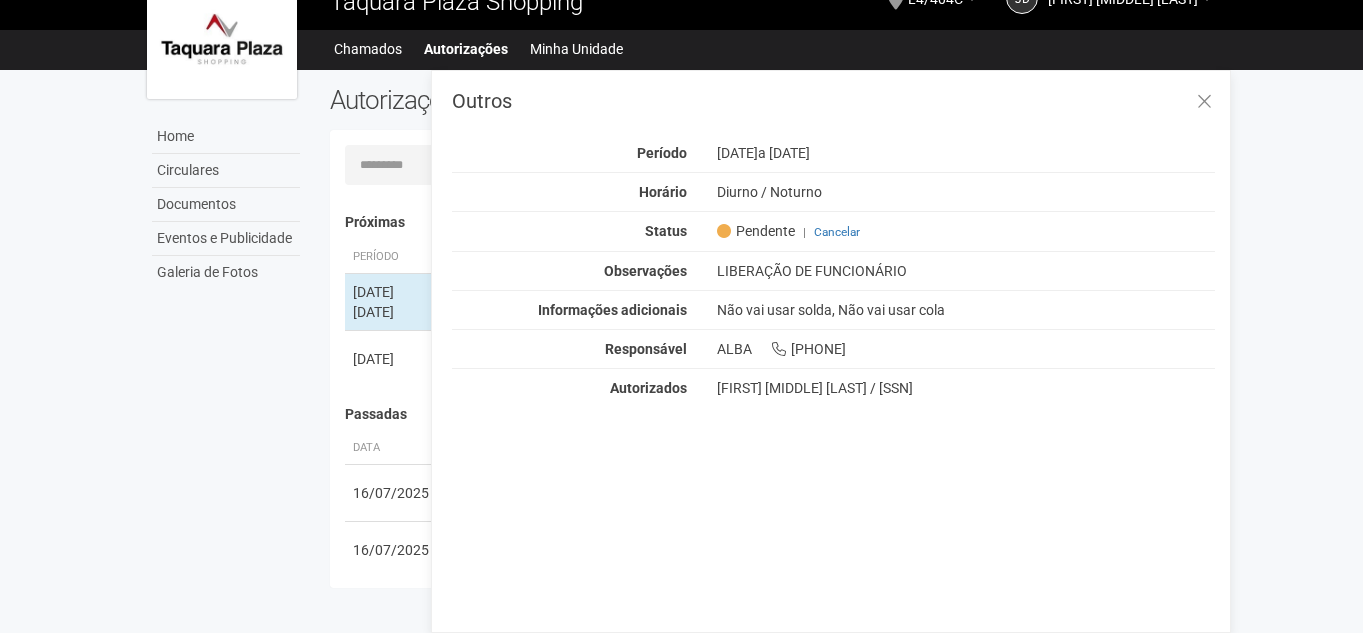 scroll, scrollTop: 0, scrollLeft: 0, axis: both 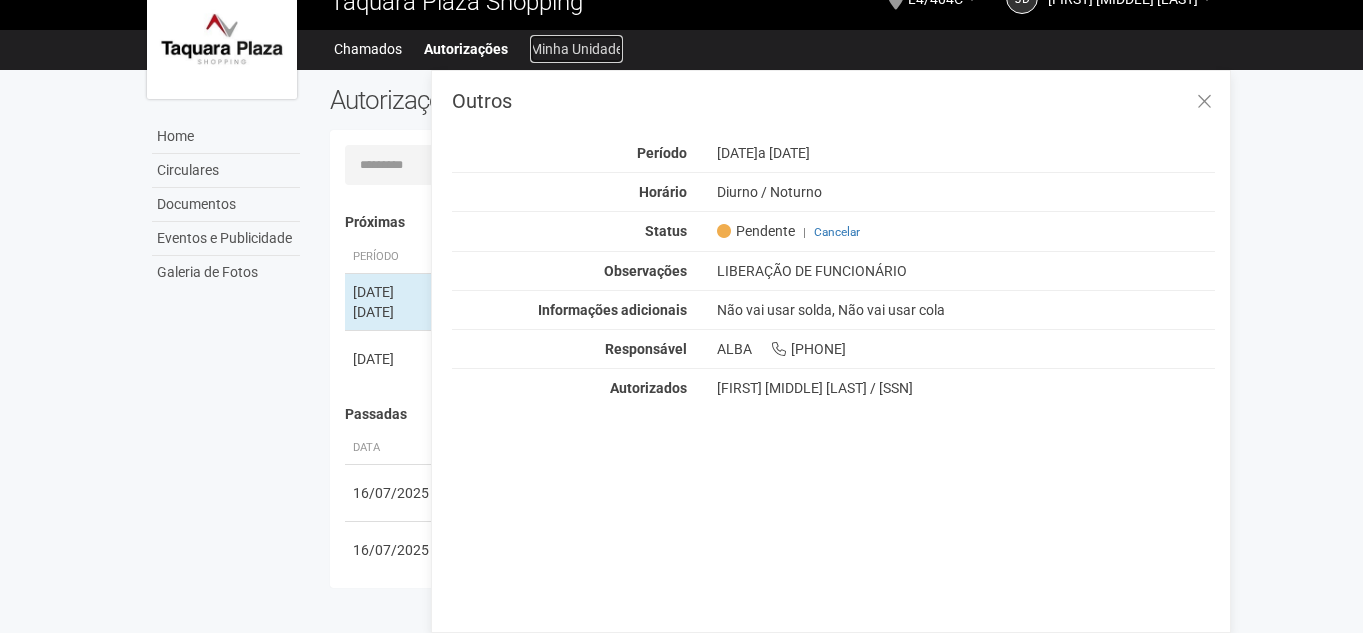 click on "Minha Unidade" at bounding box center (576, 49) 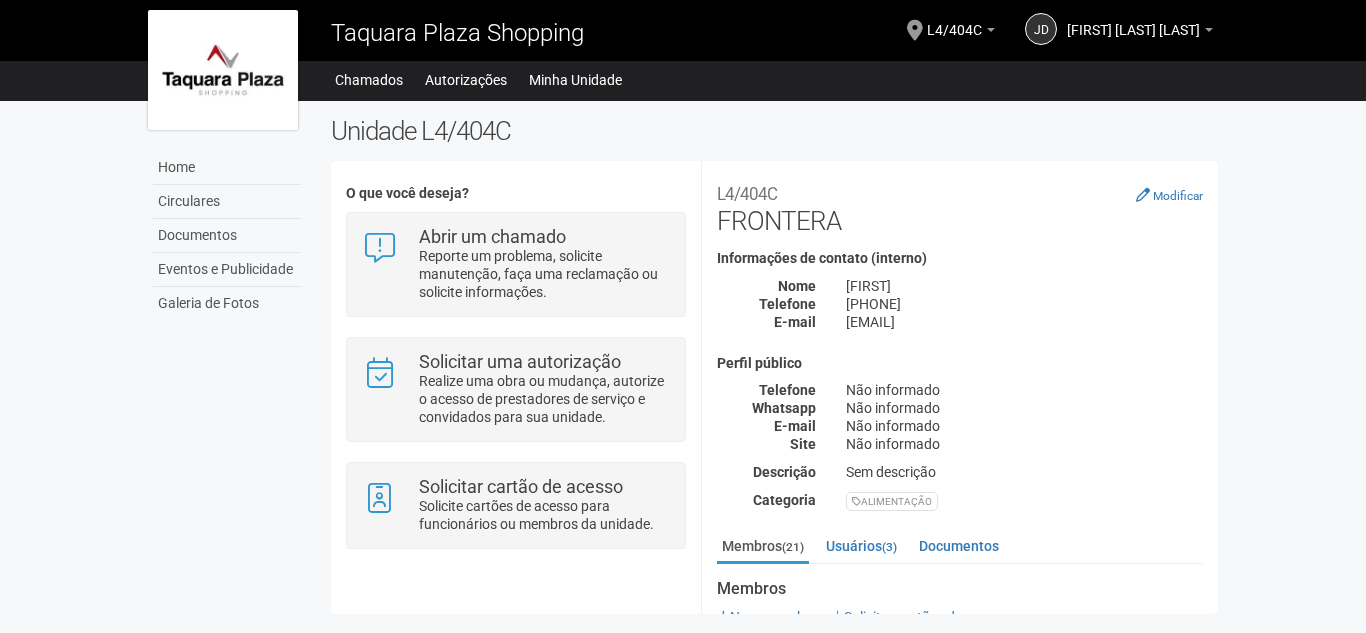 scroll, scrollTop: 0, scrollLeft: 0, axis: both 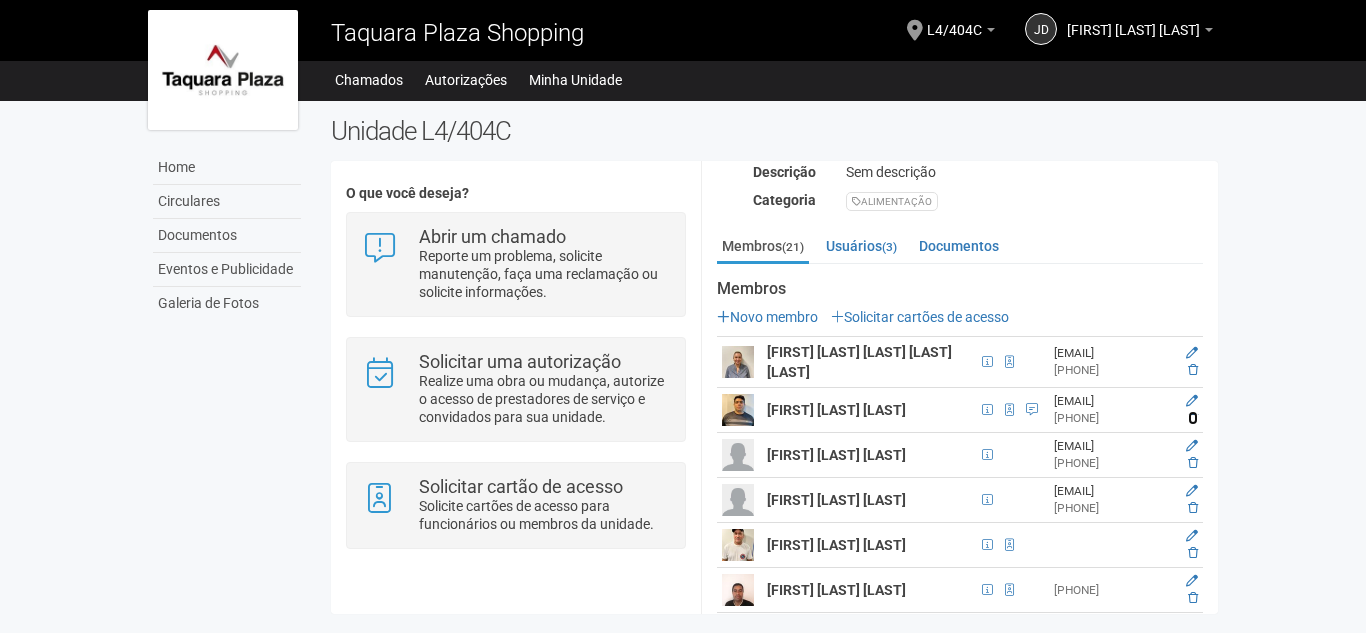 click at bounding box center (1193, 418) 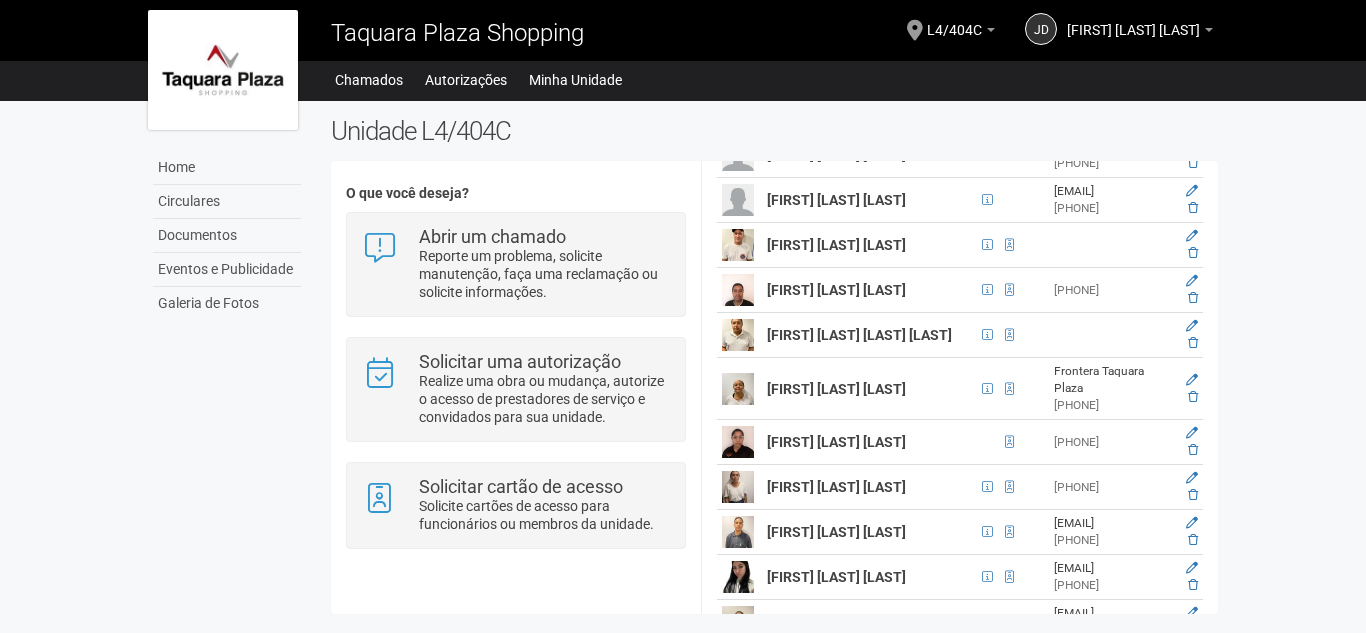 scroll, scrollTop: 700, scrollLeft: 0, axis: vertical 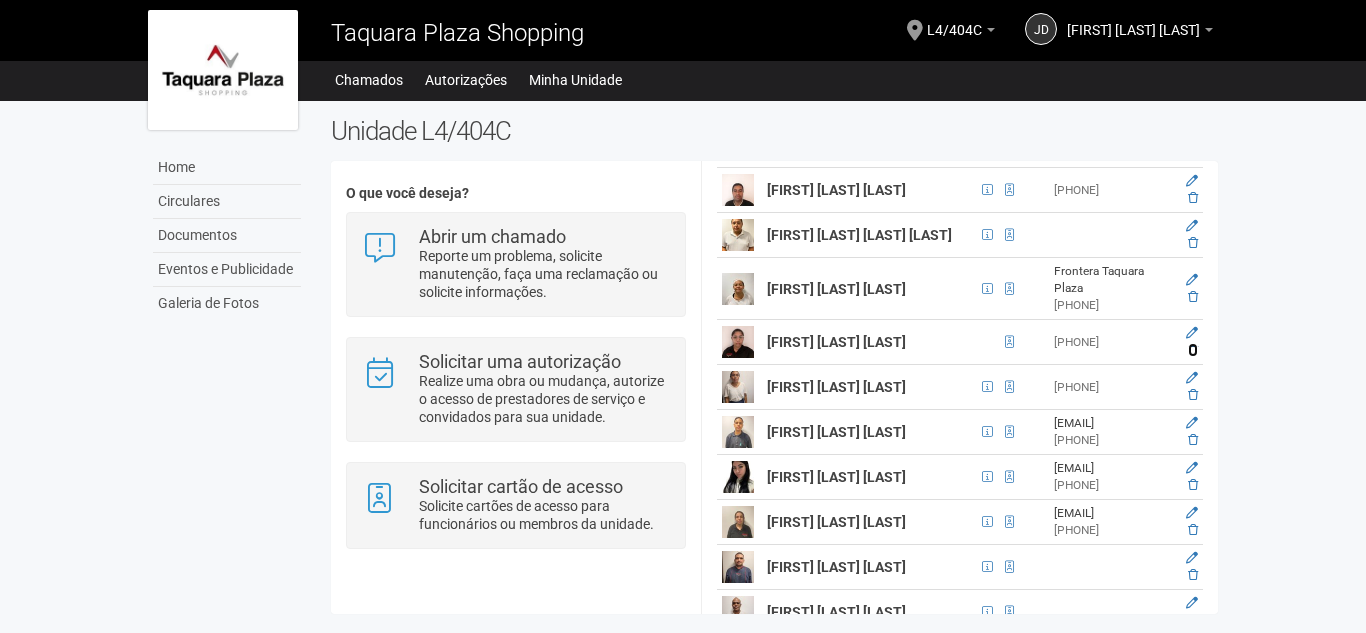 click at bounding box center [1193, 350] 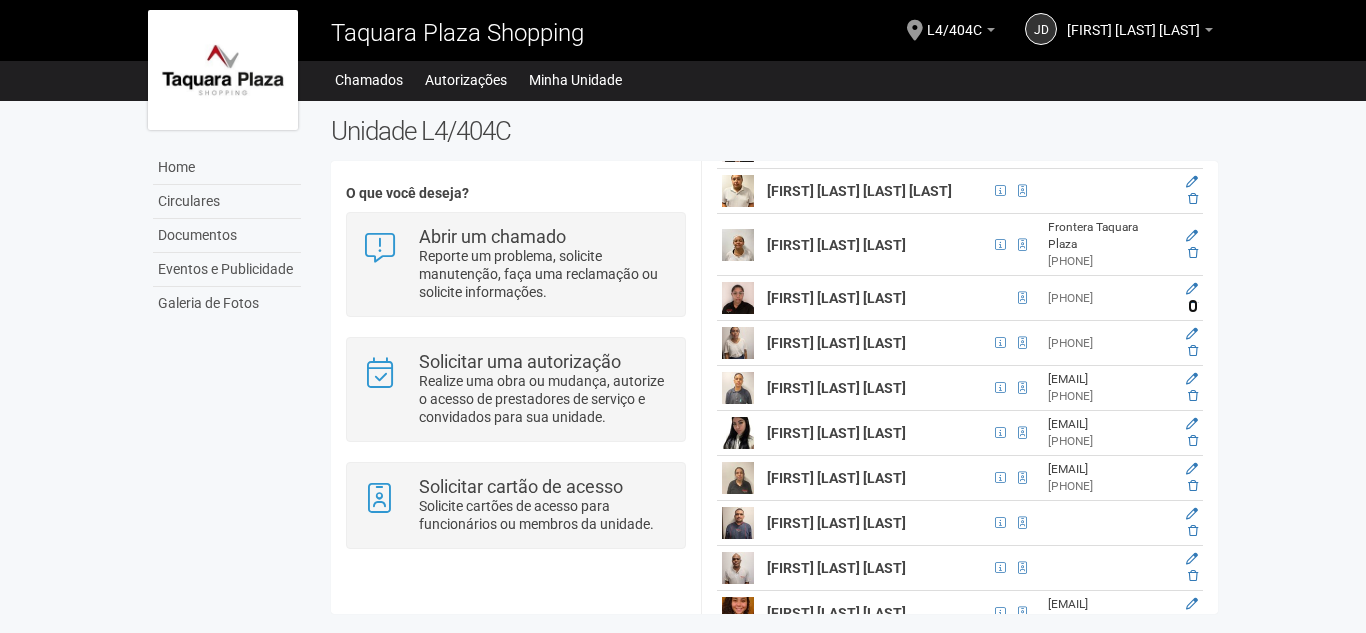 scroll, scrollTop: 743, scrollLeft: 0, axis: vertical 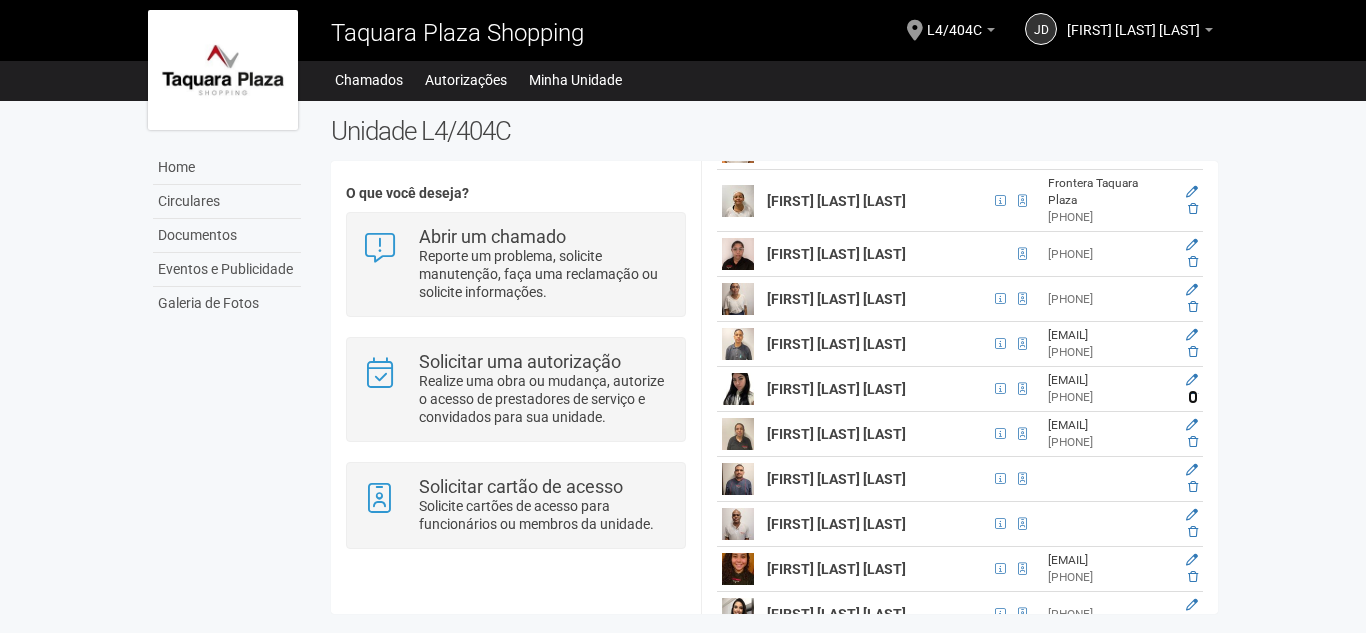 click at bounding box center (1193, 397) 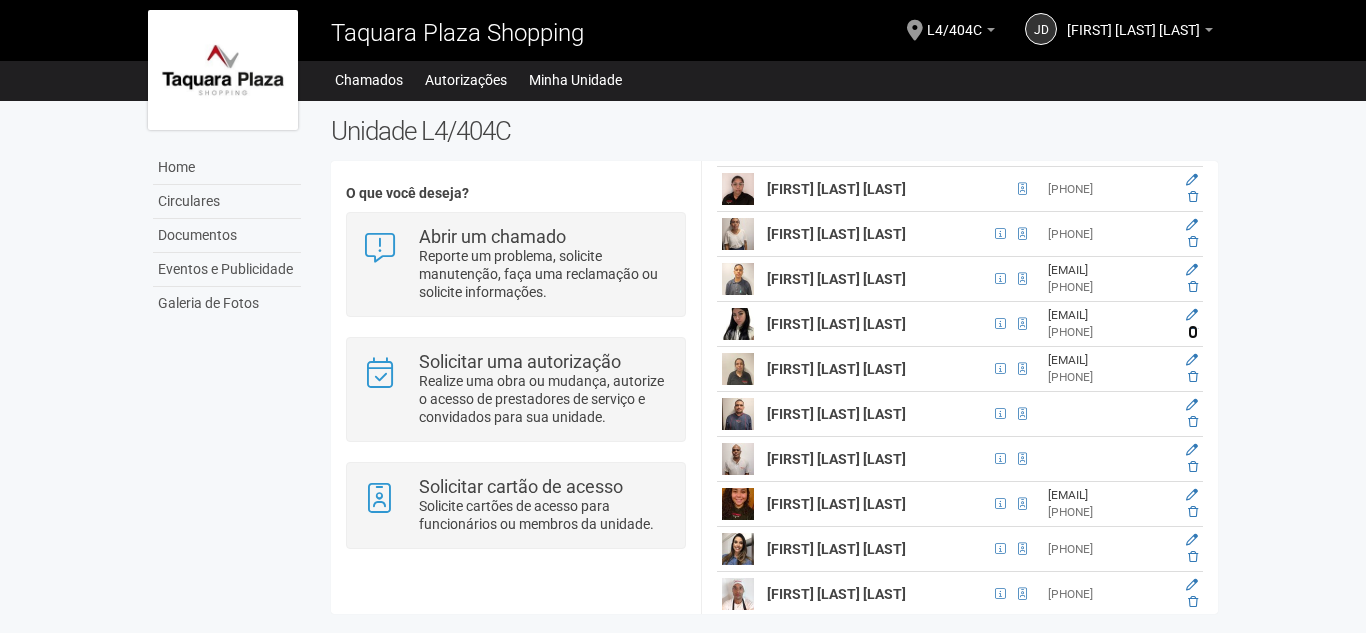 scroll, scrollTop: 843, scrollLeft: 0, axis: vertical 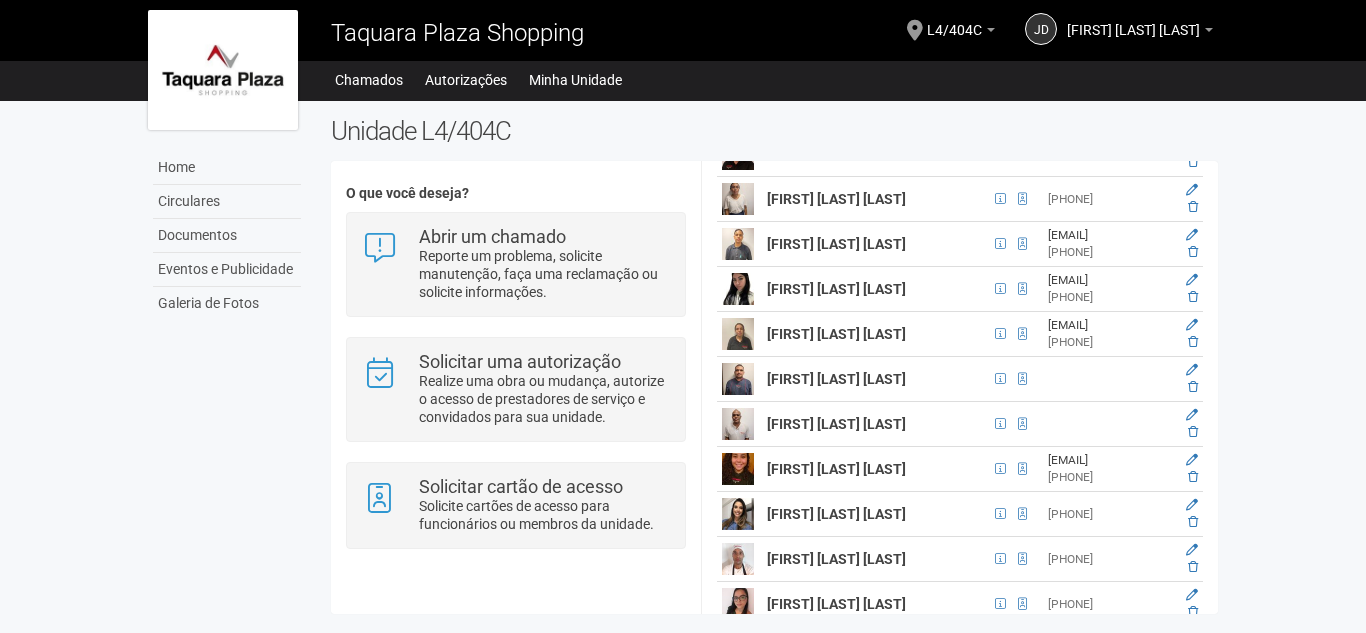 click on "LUIS FERNANDO CASTRO VIANA" at bounding box center (836, 379) 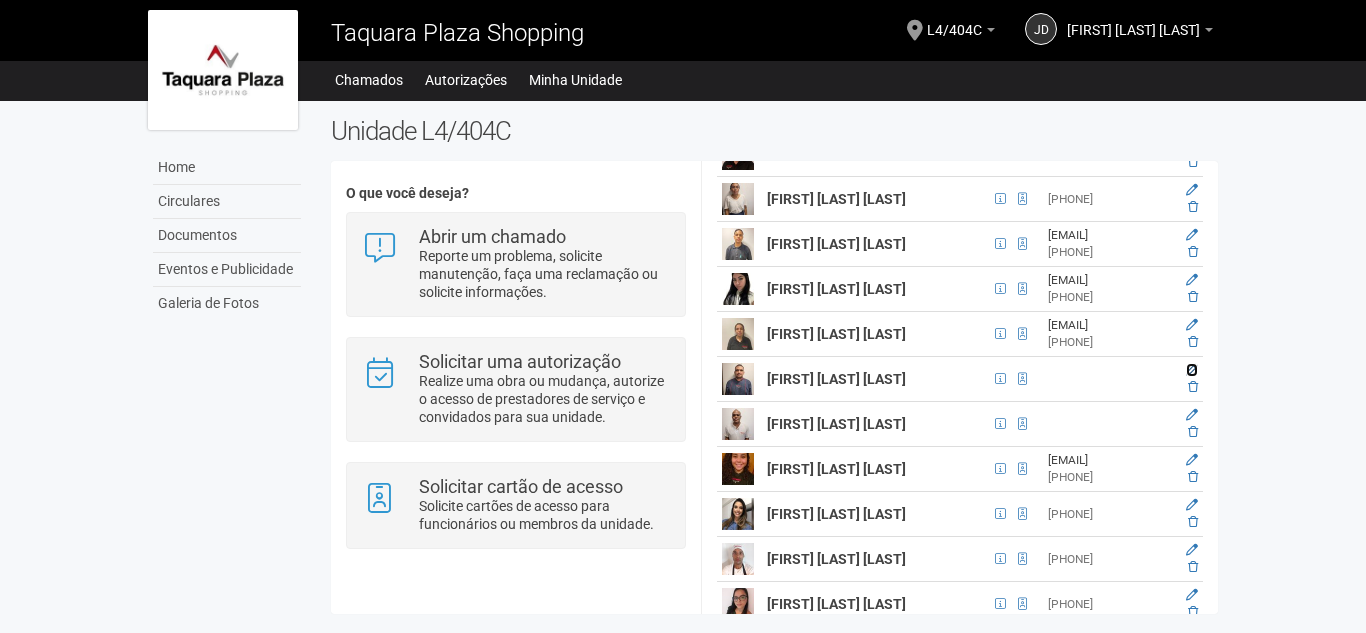 click at bounding box center [1192, 370] 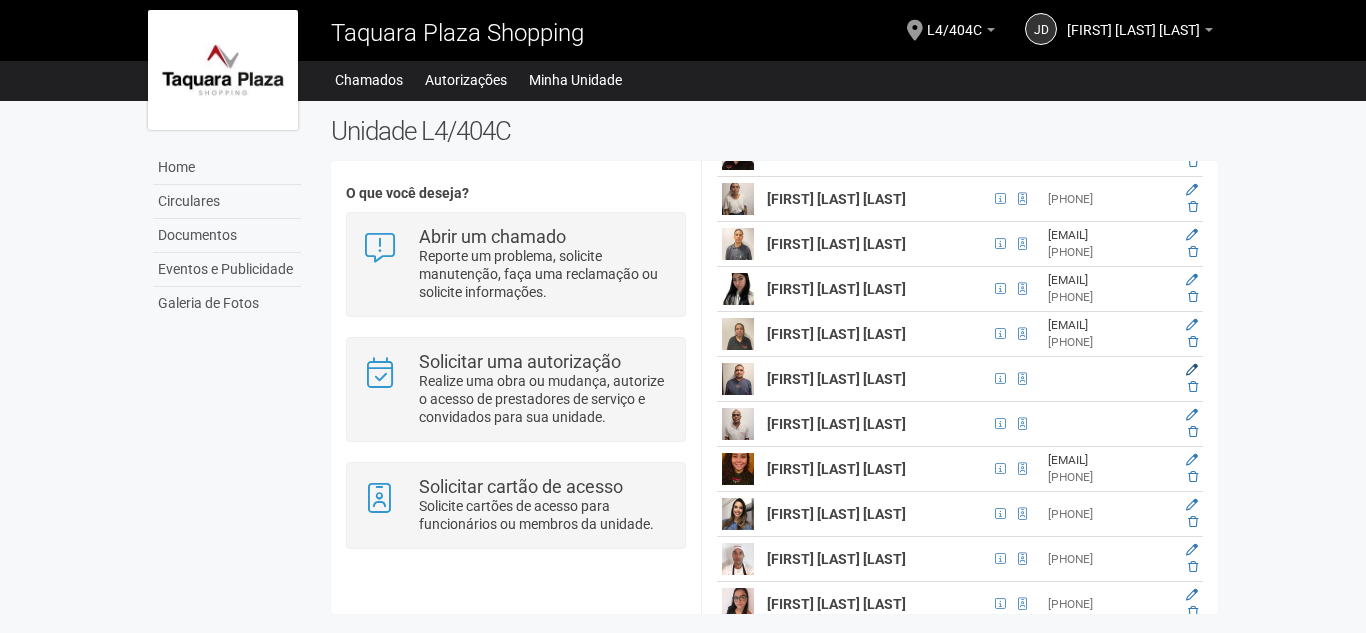 scroll, scrollTop: 48, scrollLeft: 0, axis: vertical 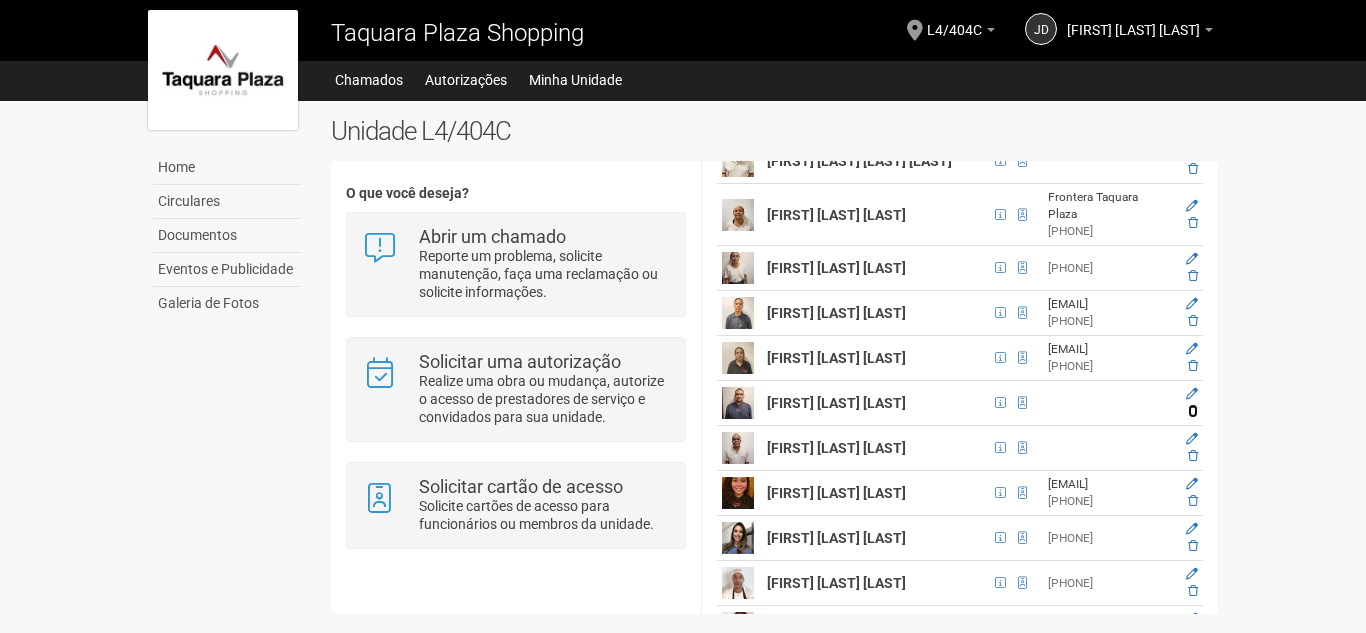 click at bounding box center [1193, 411] 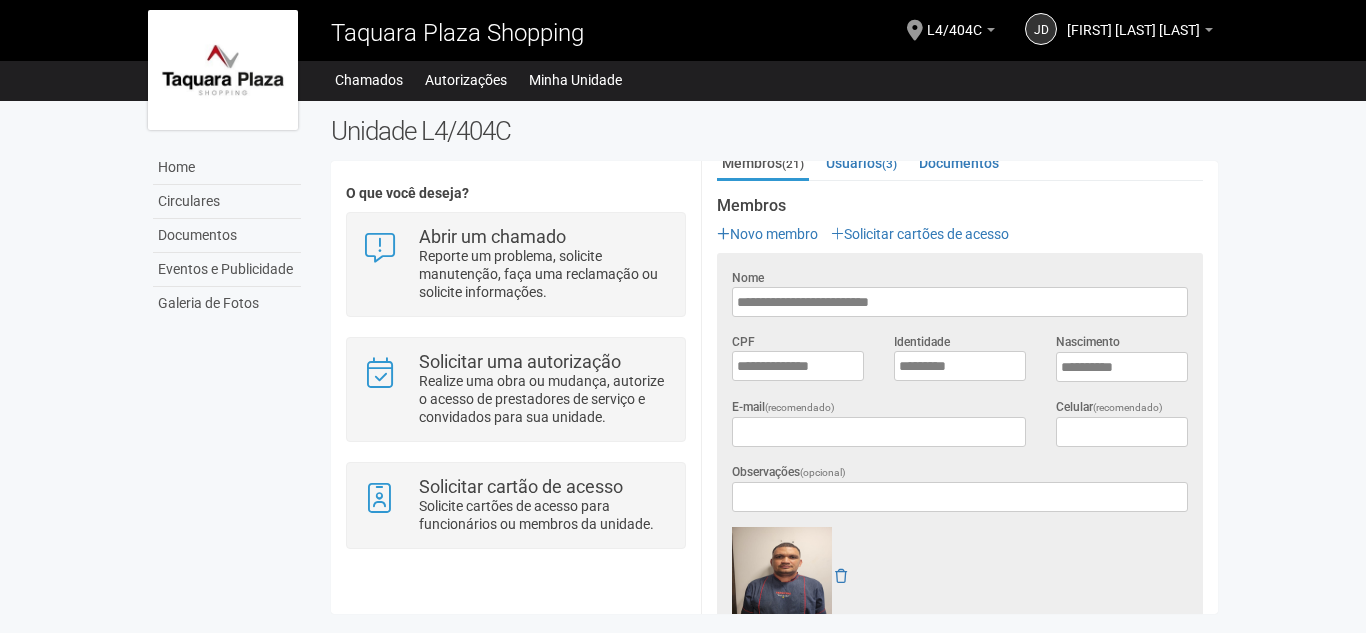 scroll, scrollTop: 0, scrollLeft: 0, axis: both 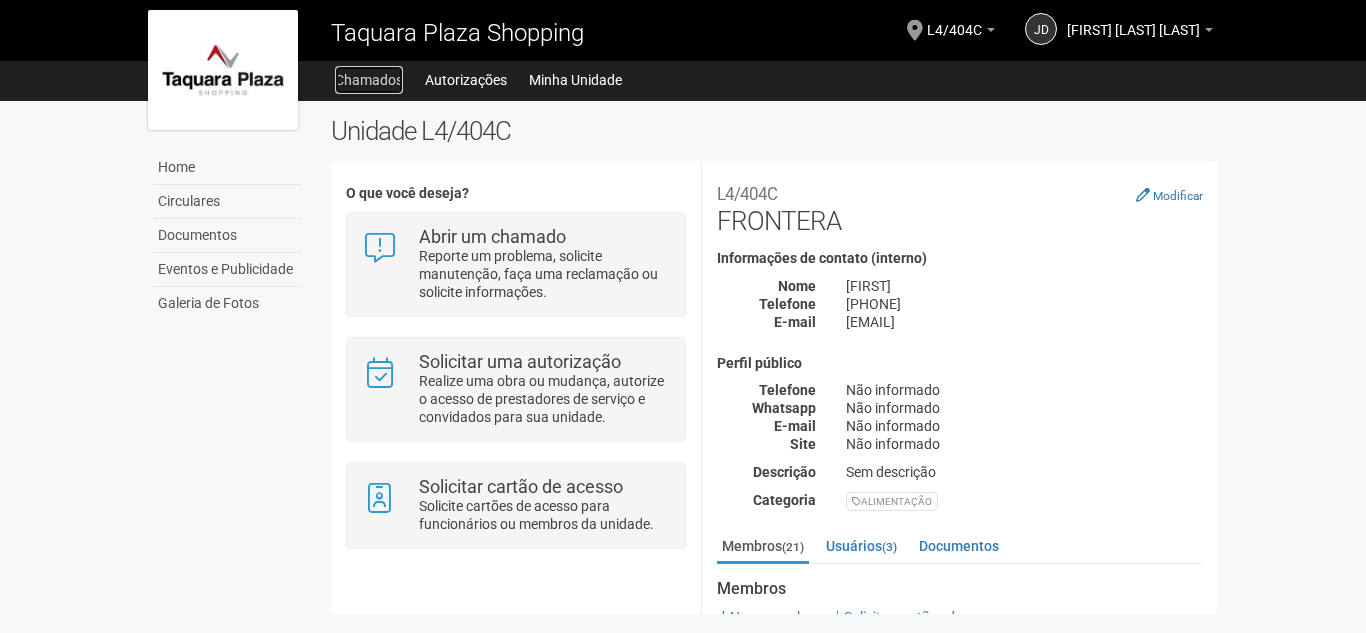click on "Chamados" at bounding box center [369, 80] 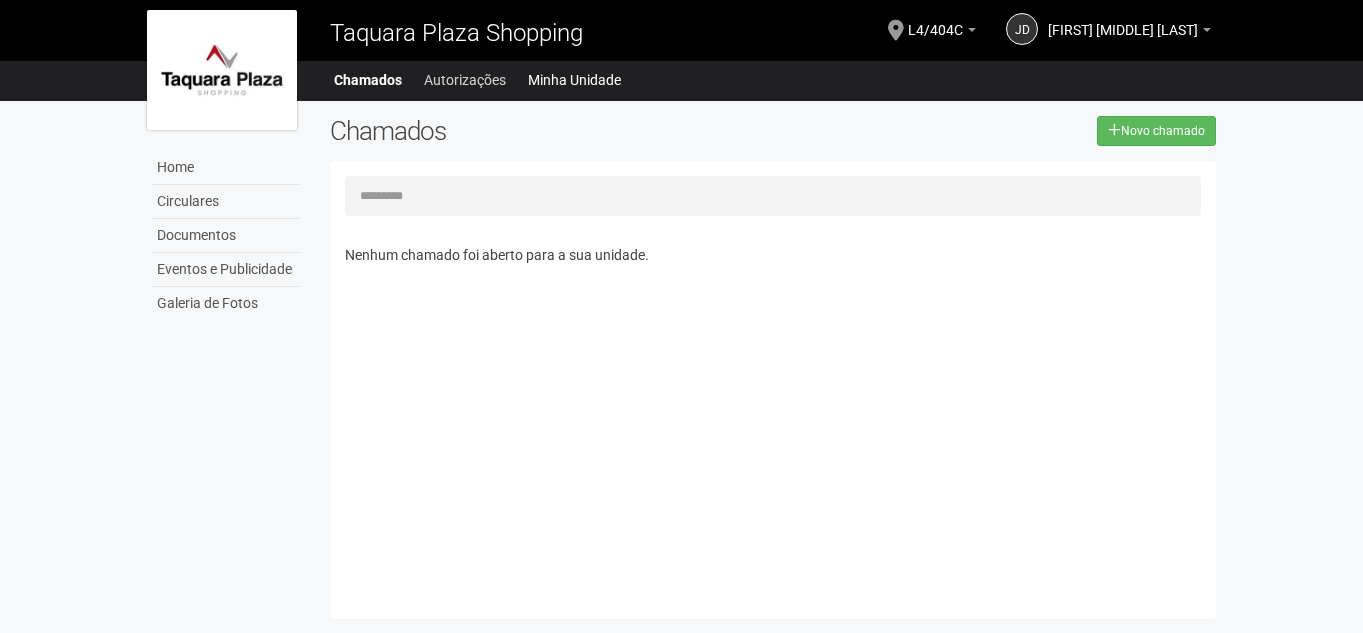 scroll, scrollTop: 0, scrollLeft: 0, axis: both 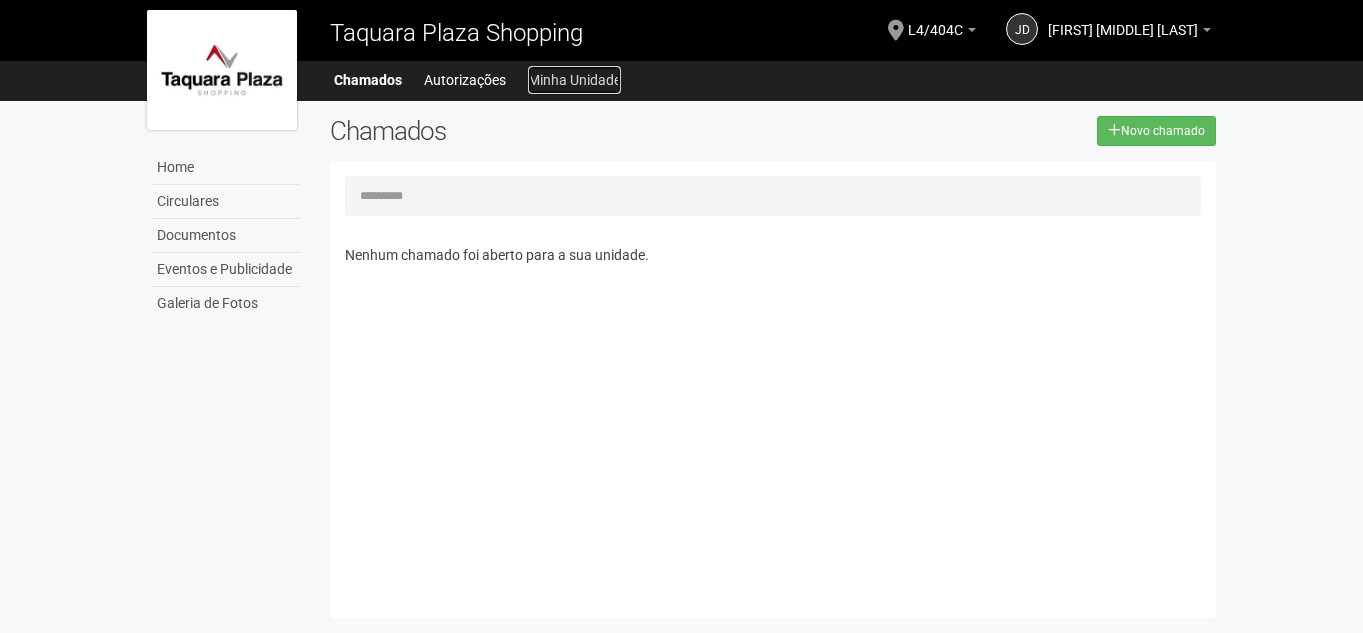 click on "Minha Unidade" at bounding box center [574, 80] 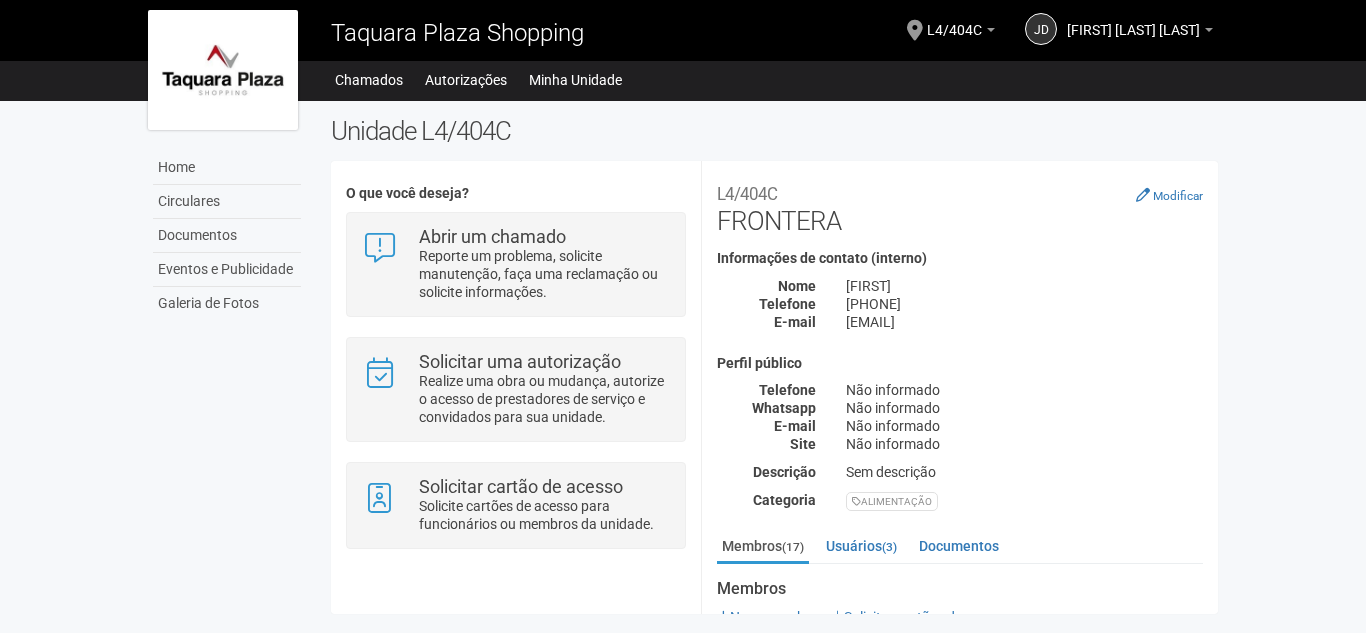 scroll, scrollTop: 0, scrollLeft: 0, axis: both 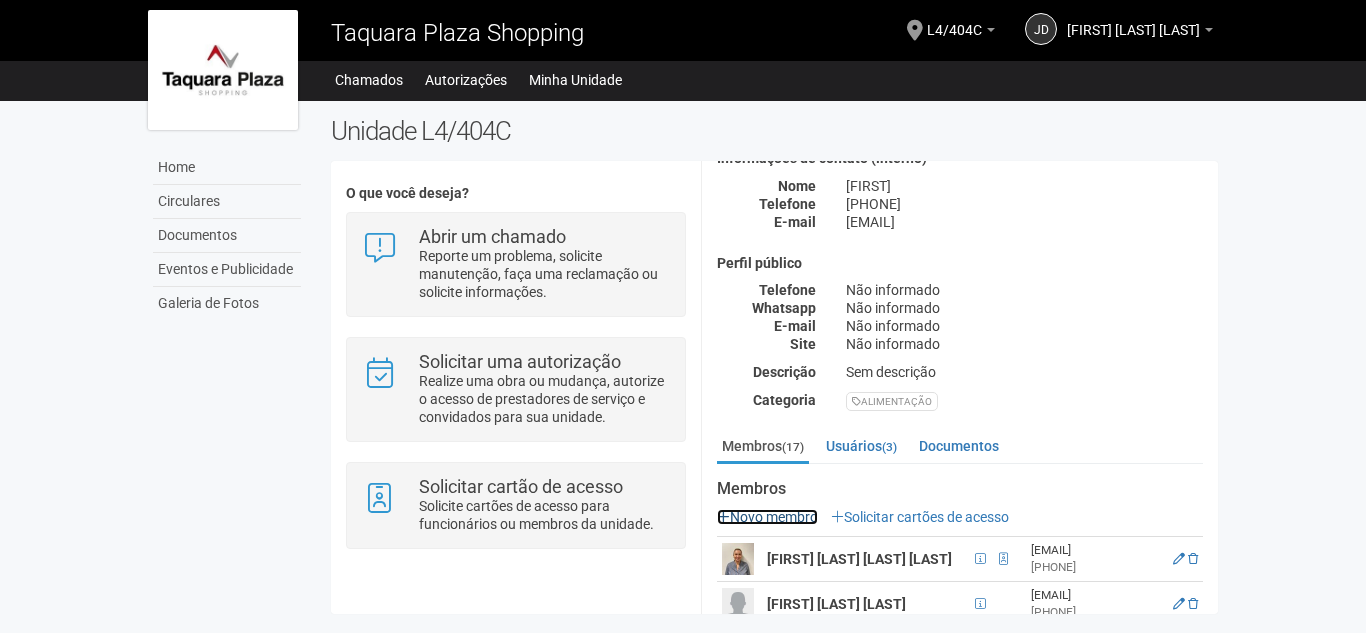 click on "Novo membro" at bounding box center (767, 517) 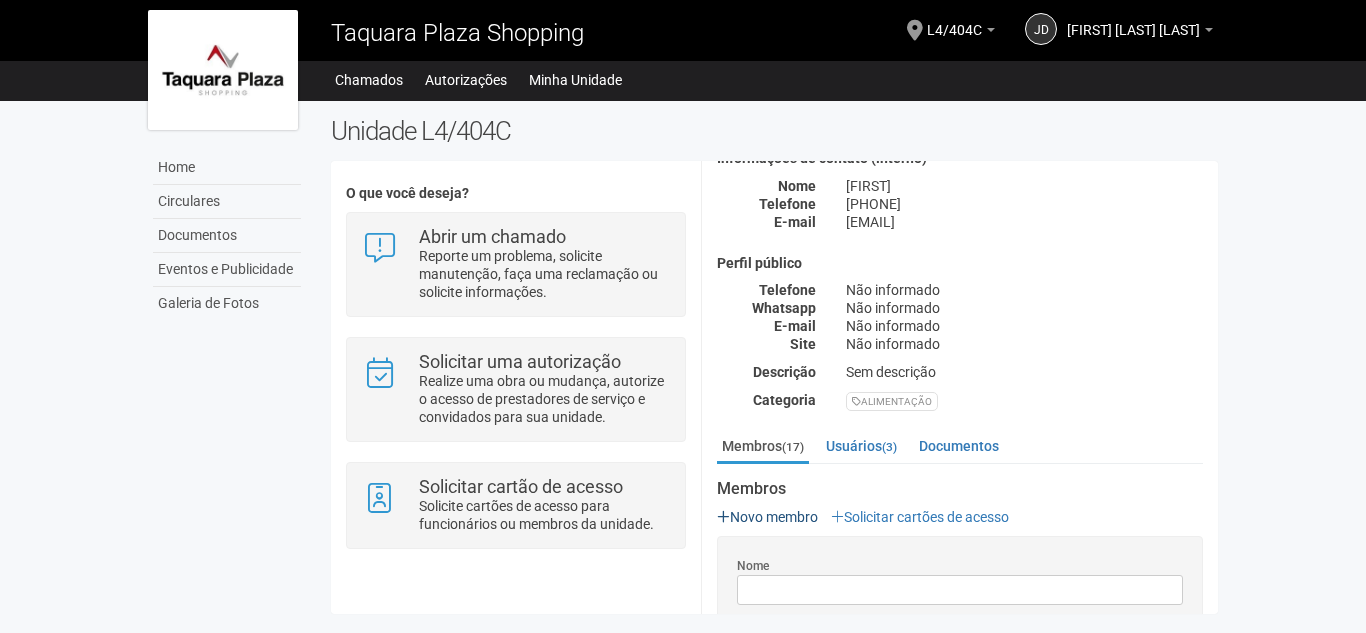 scroll, scrollTop: 0, scrollLeft: 0, axis: both 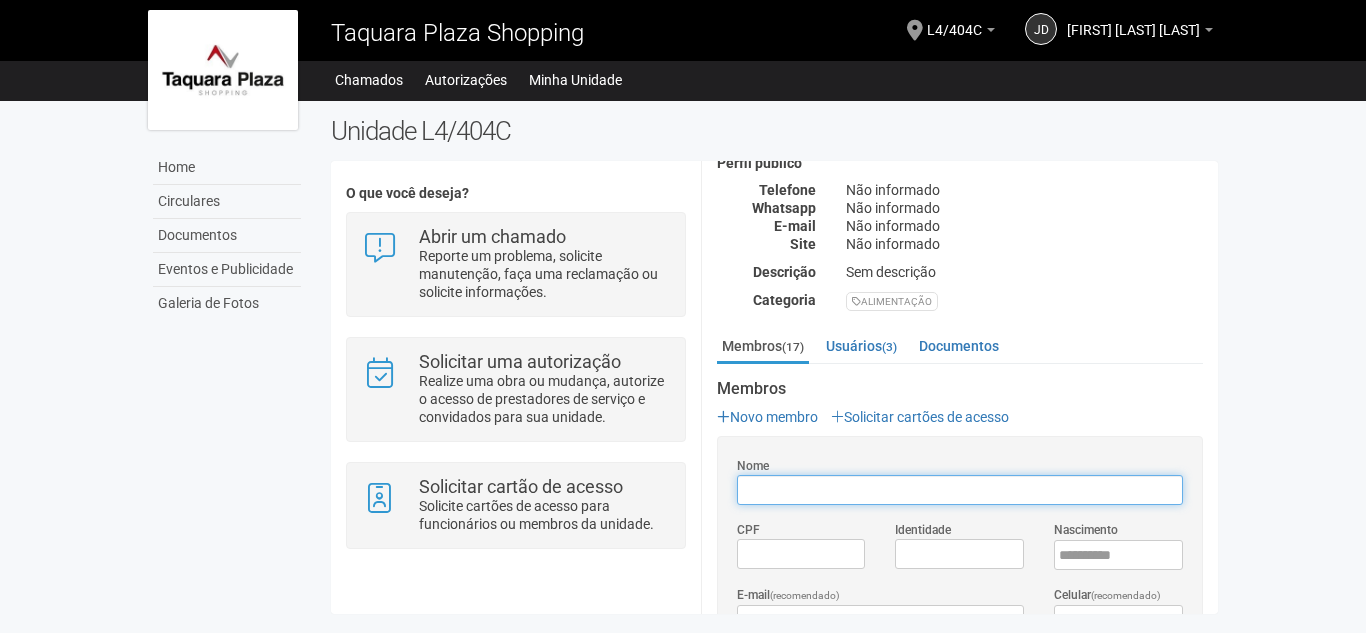 paste on "**********" 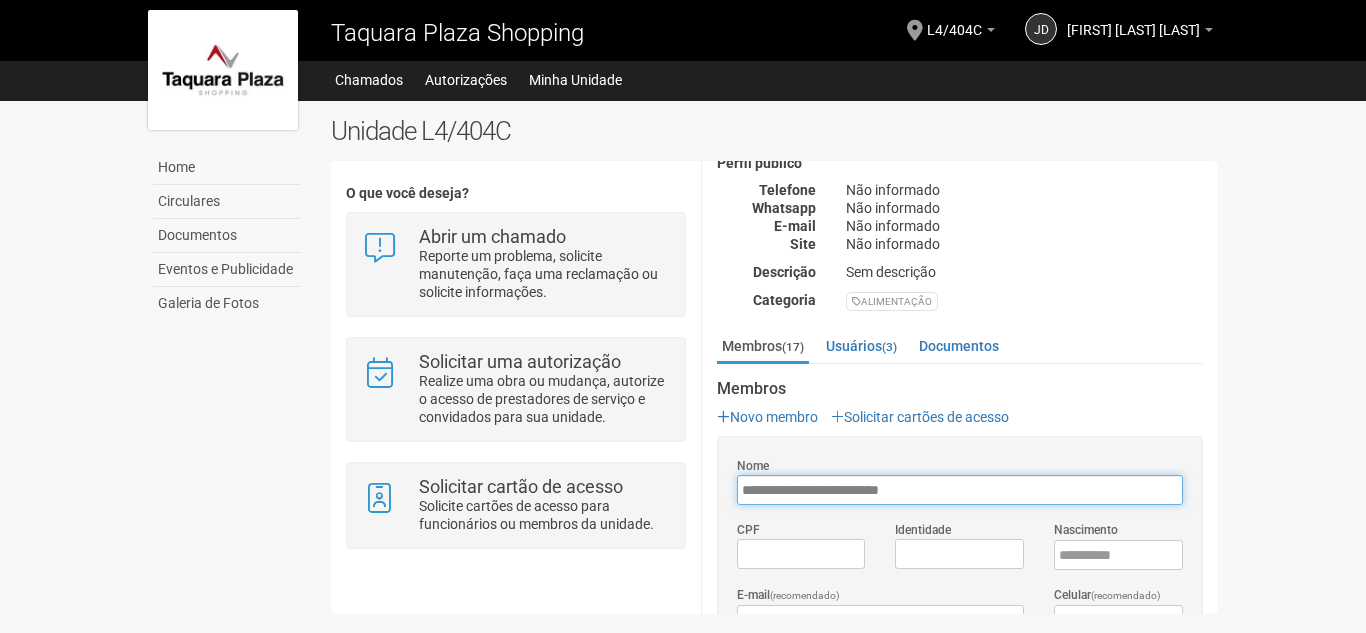 type on "**********" 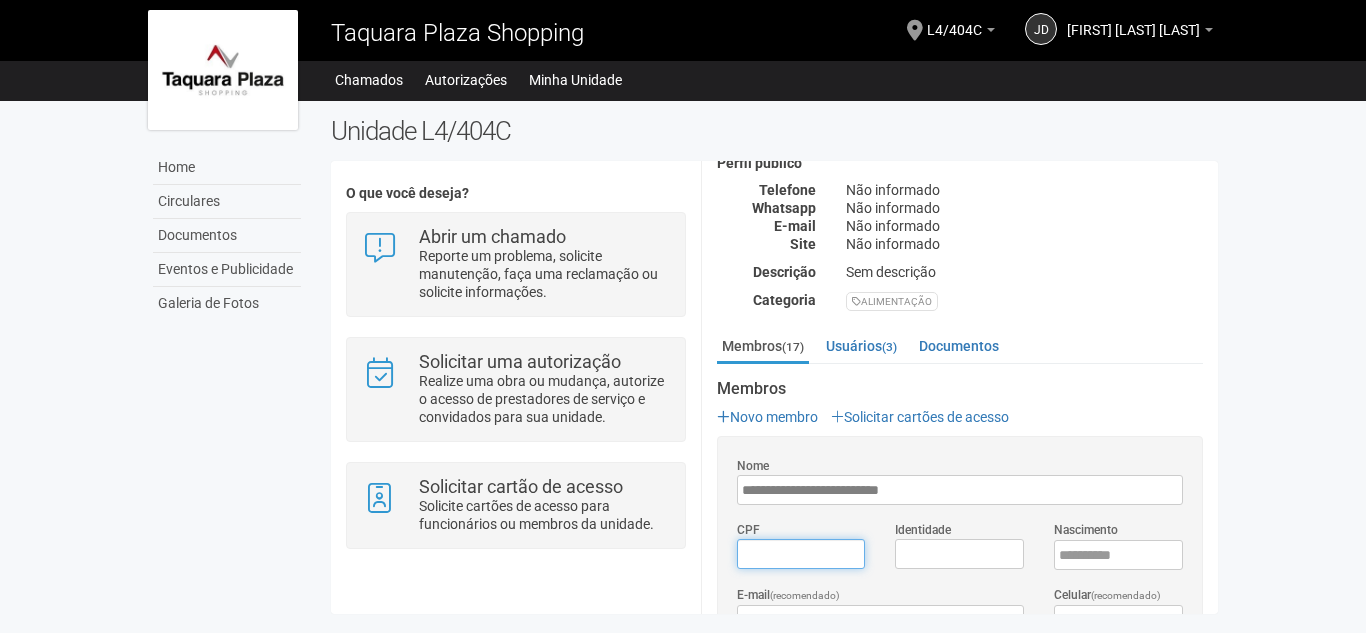 type on "*********" 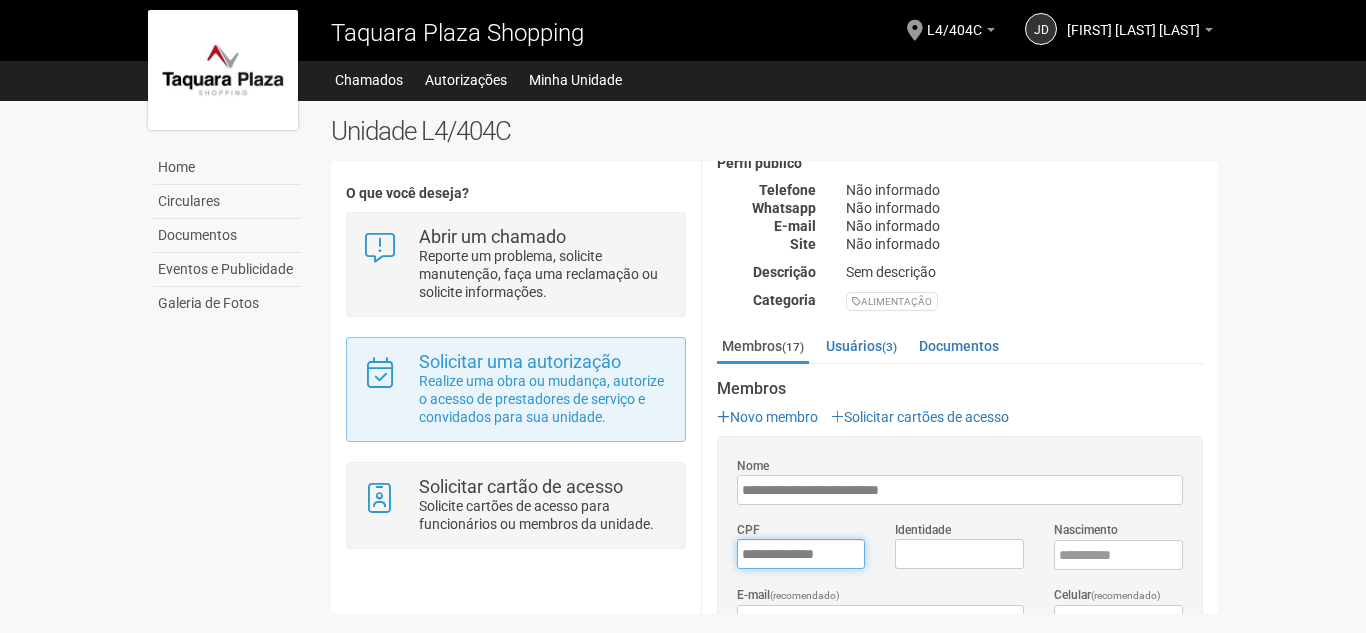 paste on "*********" 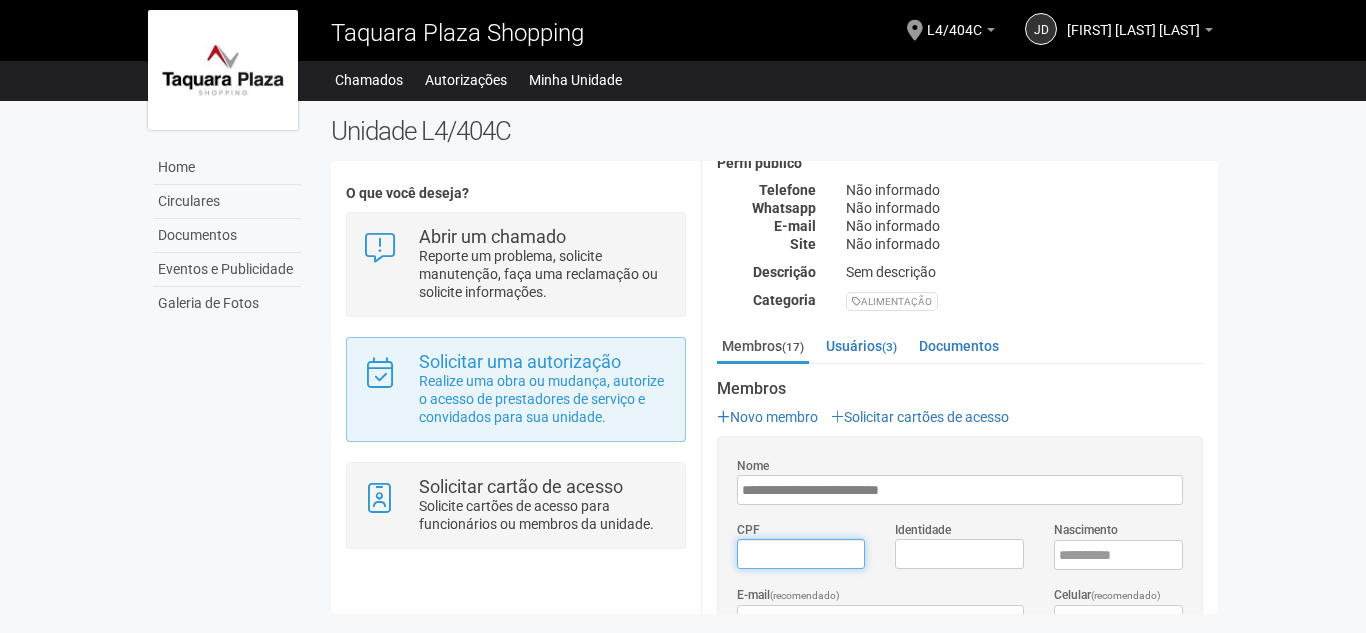 type on "*********" 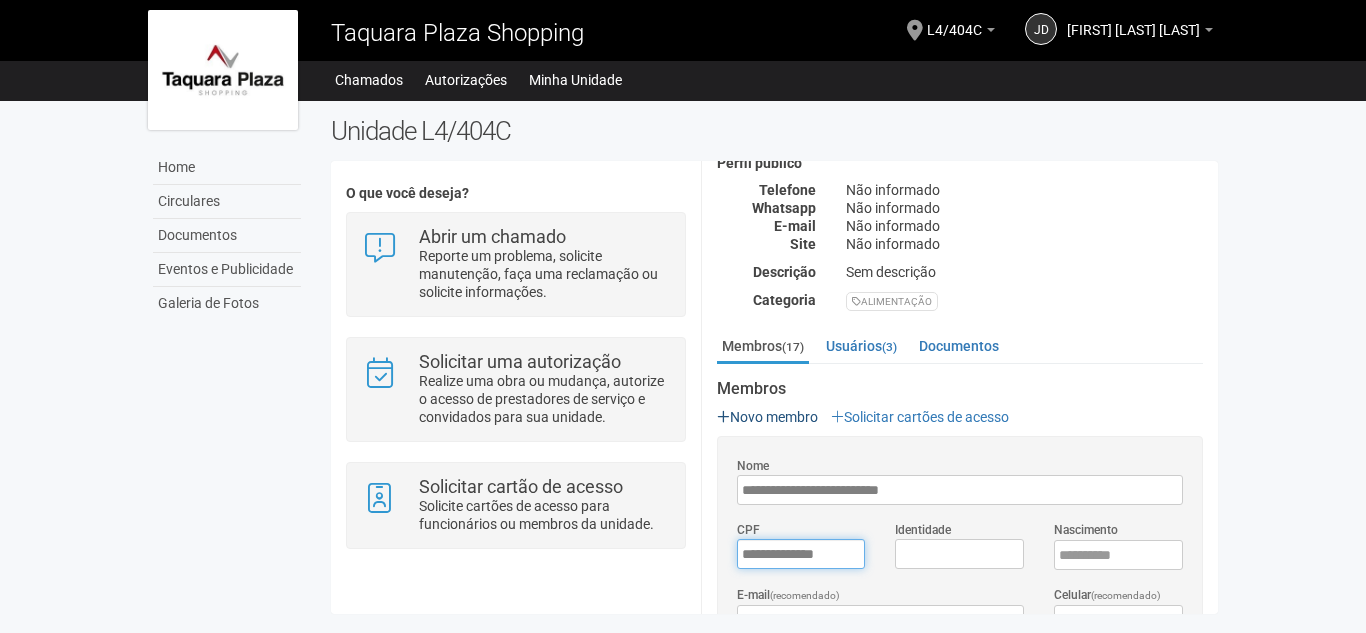 type on "**********" 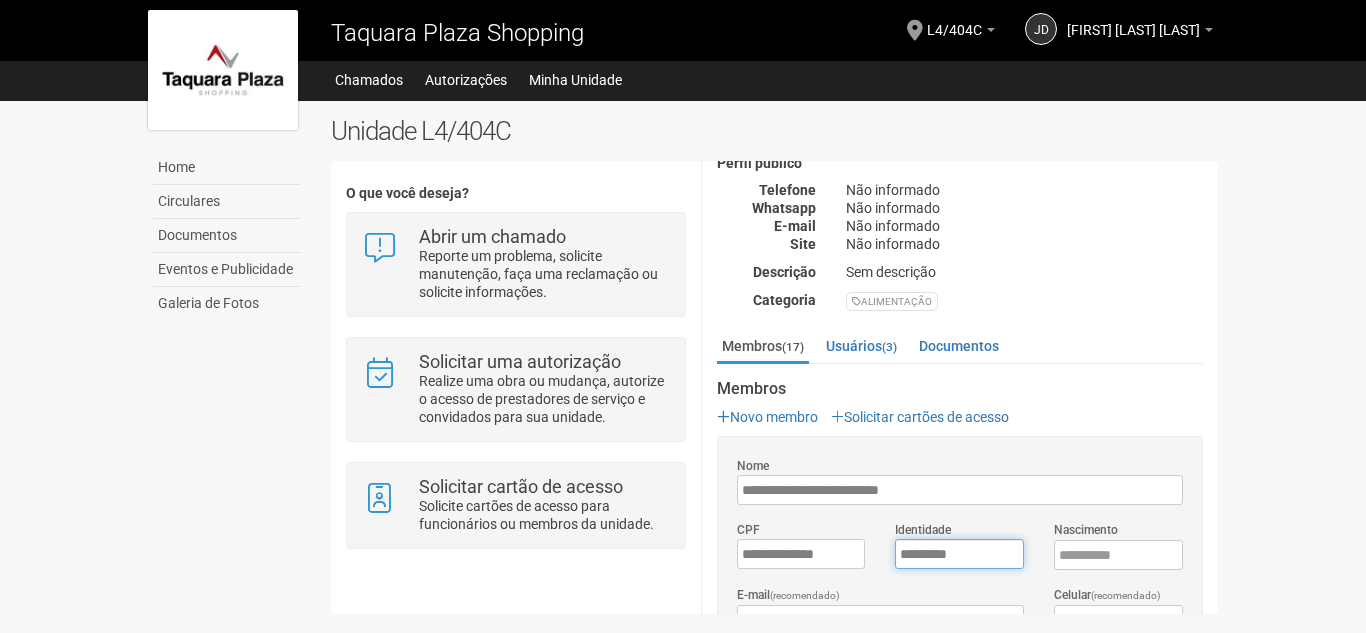 type on "*********" 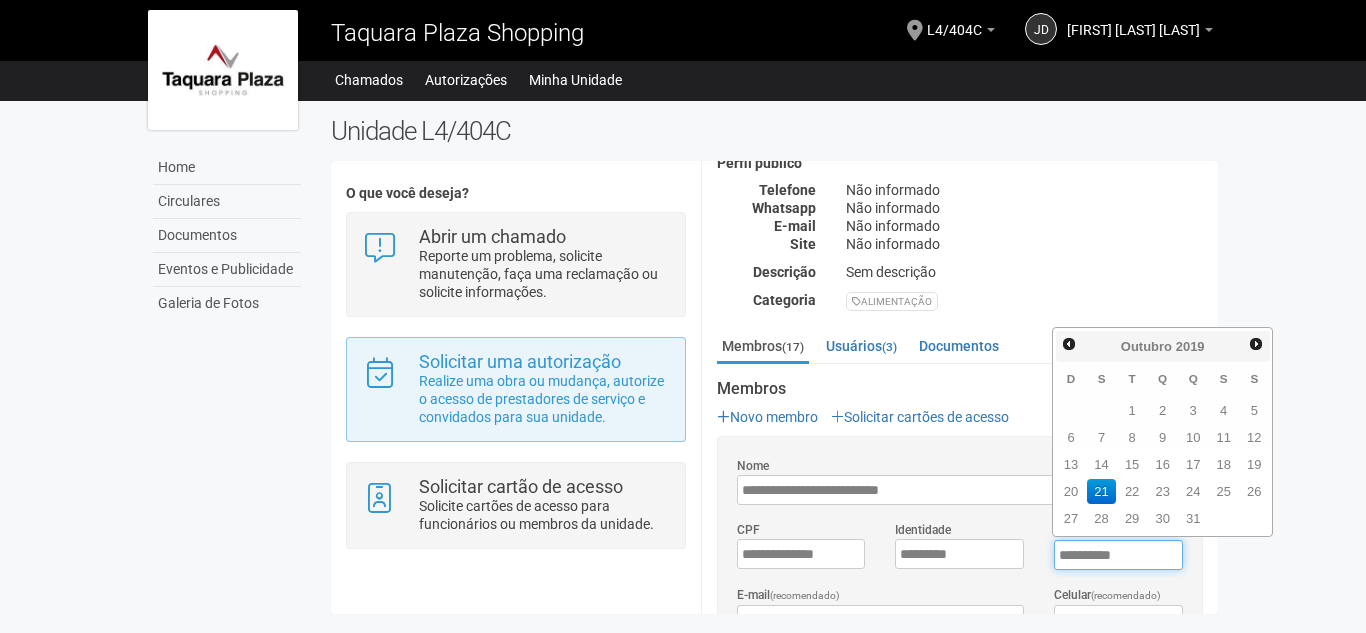 type on "**********" 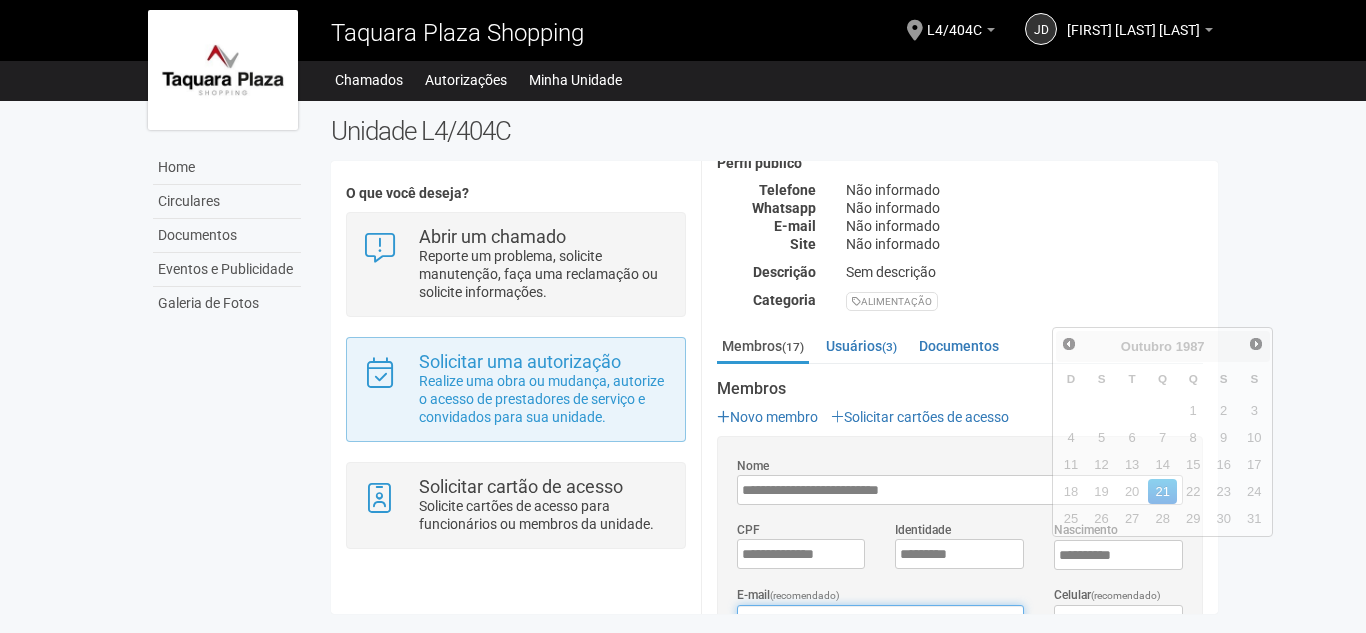scroll, scrollTop: 217, scrollLeft: 0, axis: vertical 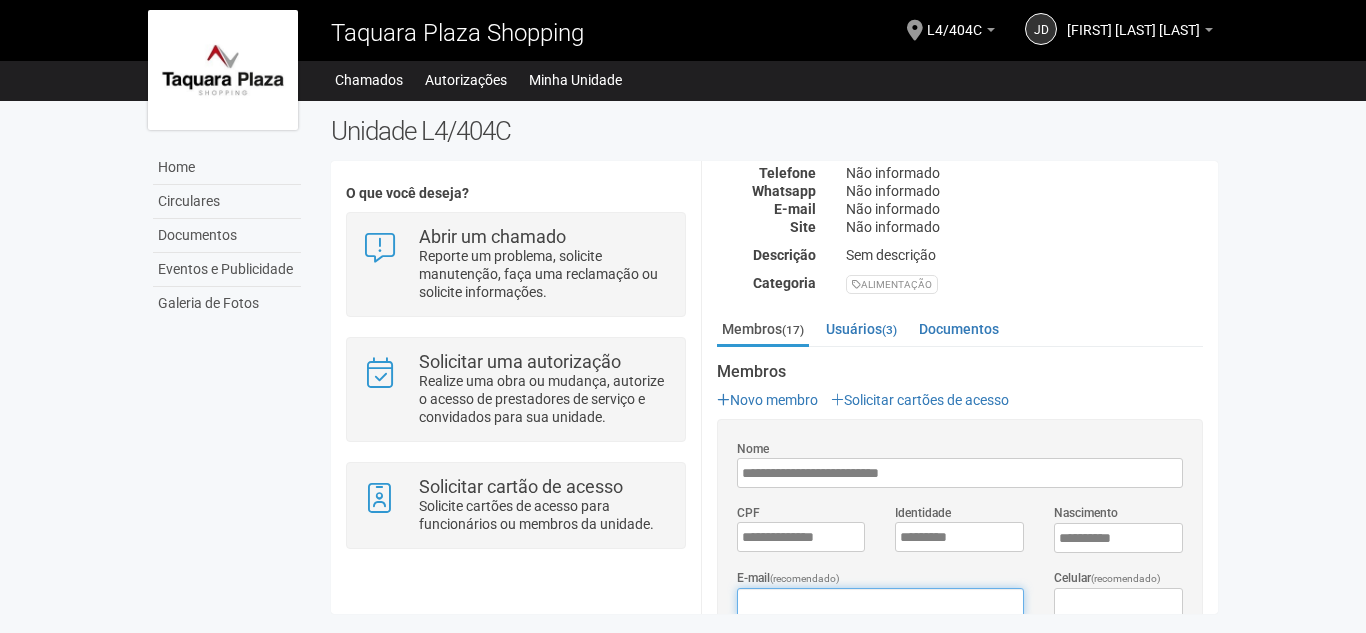 click on "E-mail  (recomendado)" at bounding box center (880, 603) 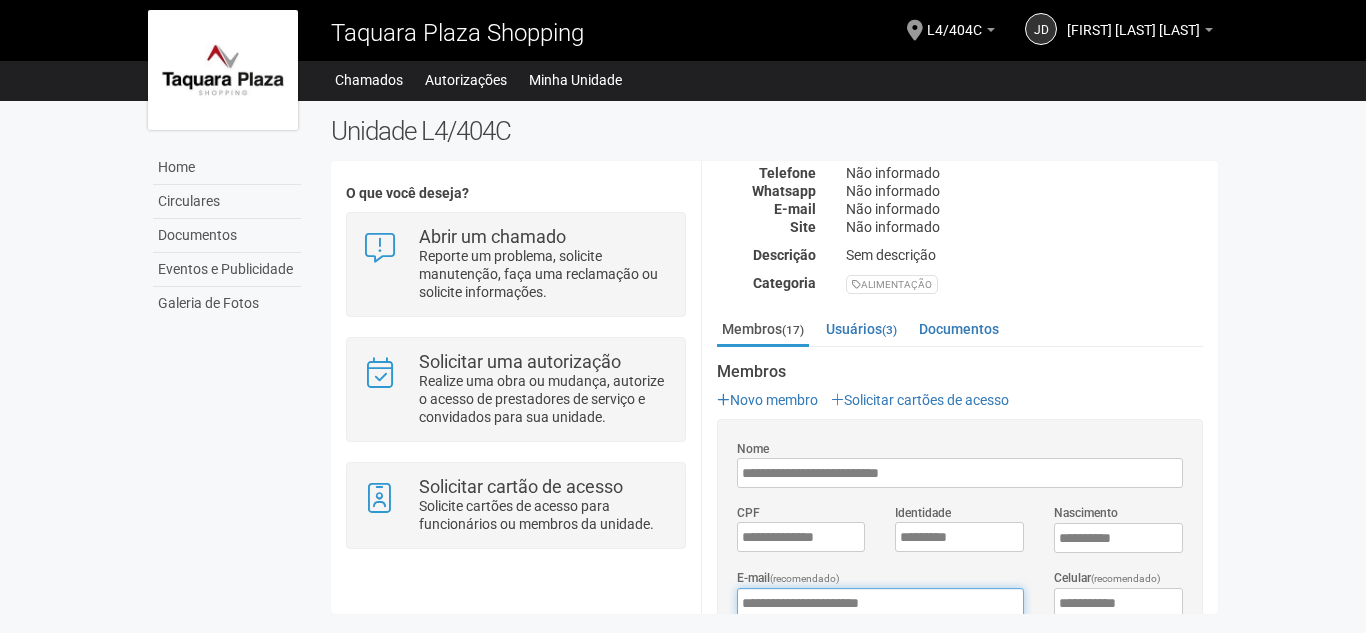 type on "**********" 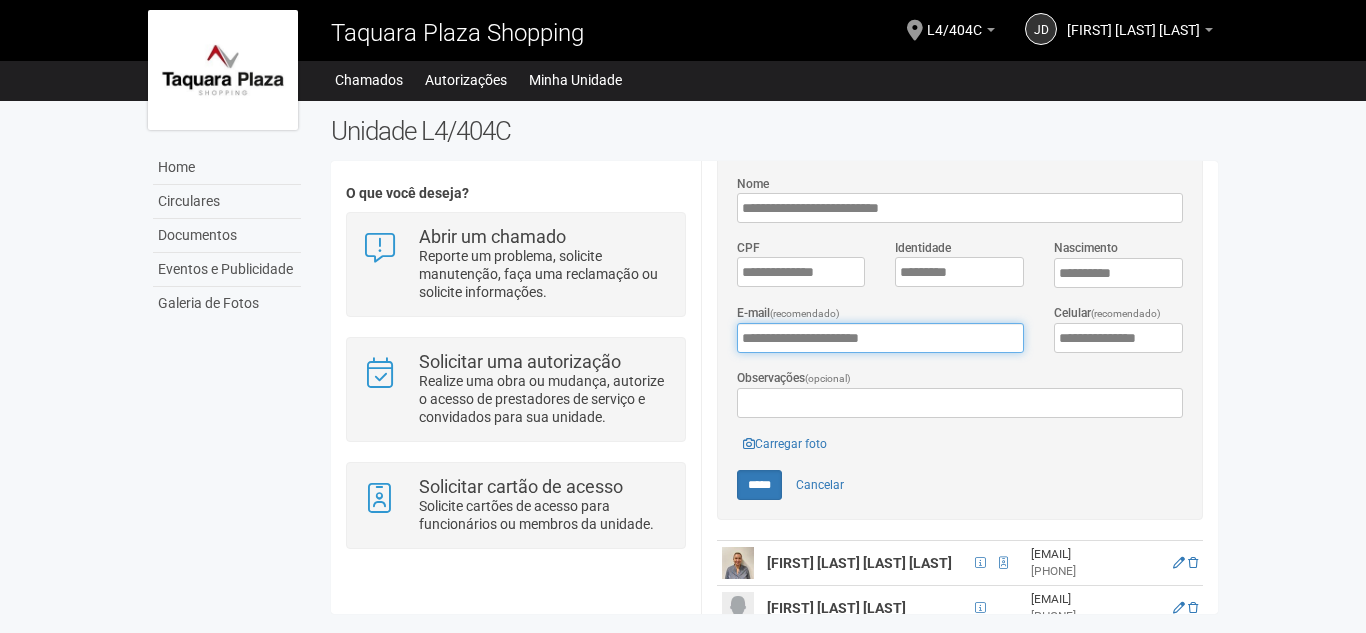 scroll, scrollTop: 517, scrollLeft: 0, axis: vertical 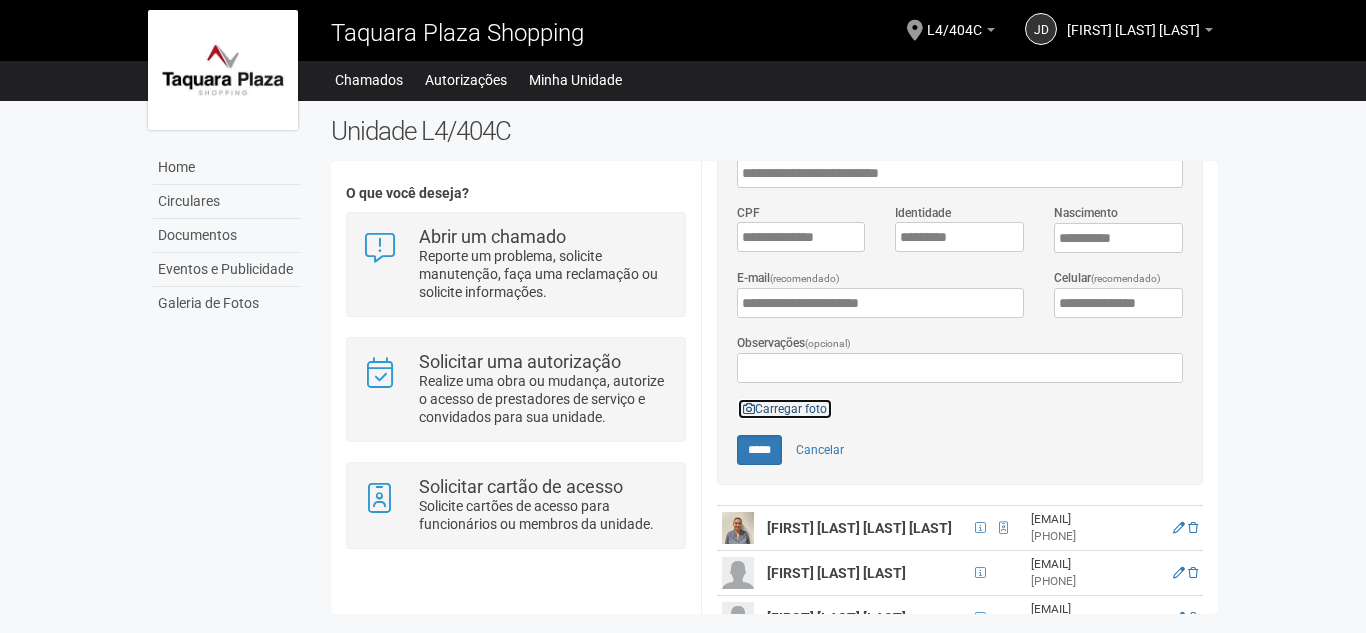 click on "Carregar foto" at bounding box center (785, 409) 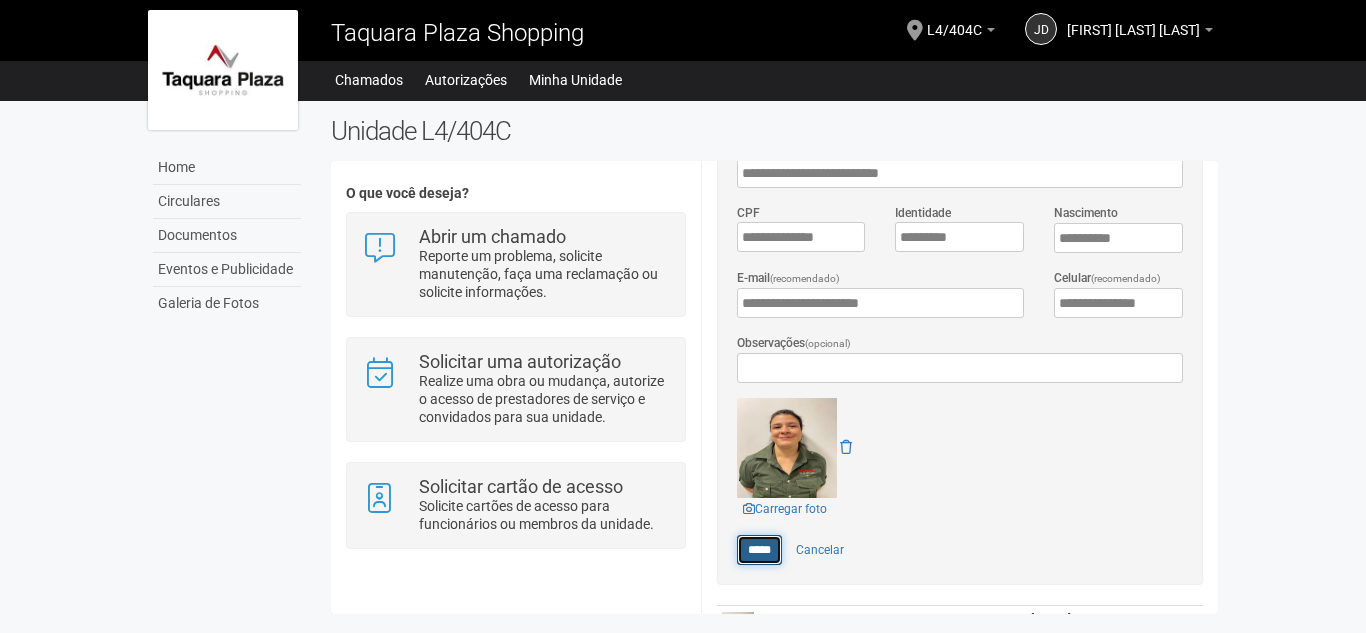 click on "*****" at bounding box center [759, 550] 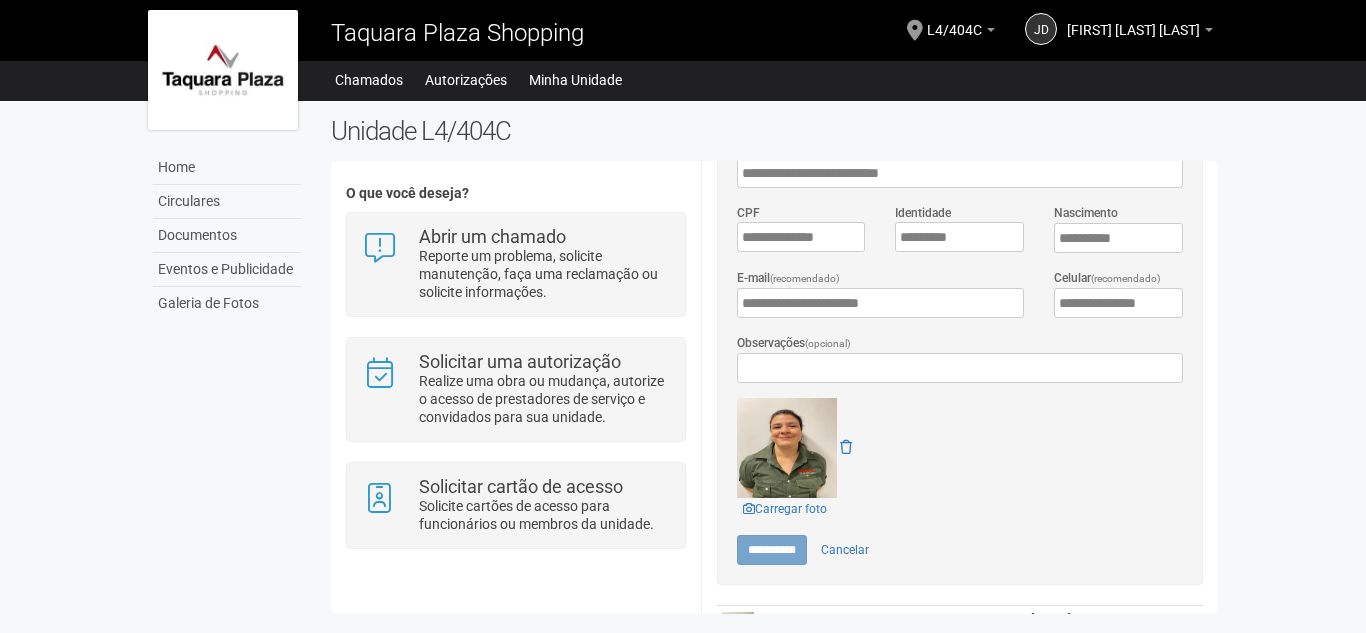 type on "*****" 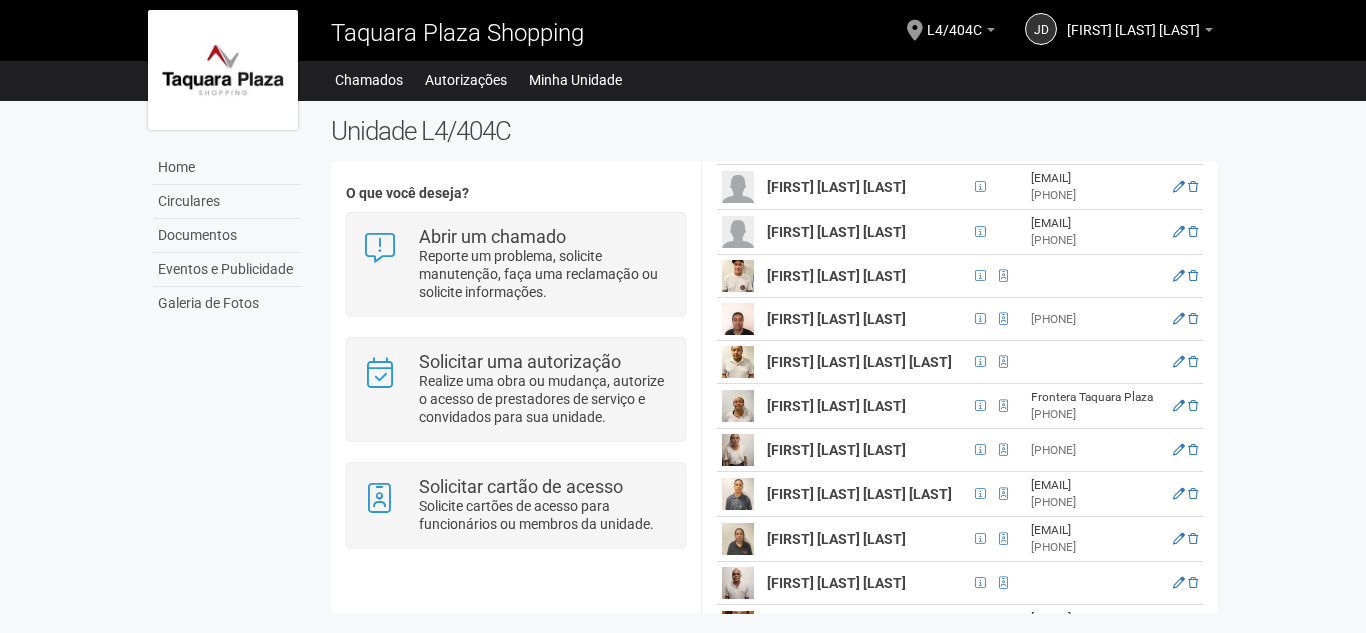 scroll, scrollTop: 509, scrollLeft: 0, axis: vertical 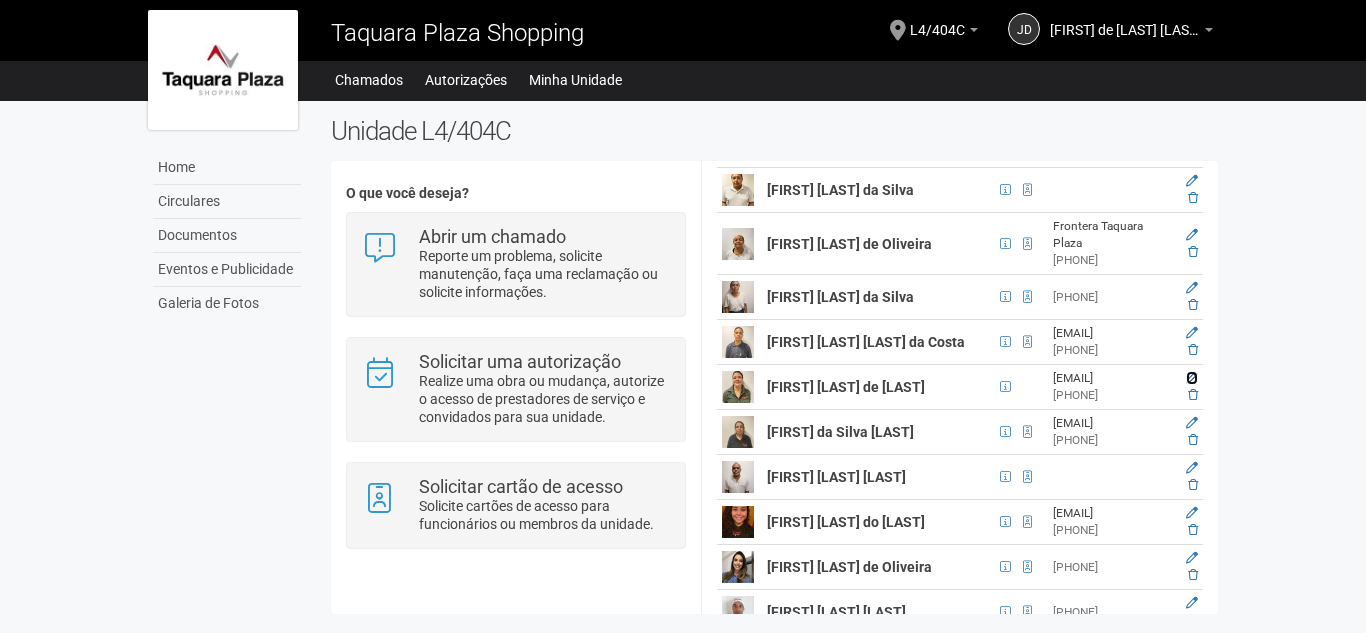 click at bounding box center (1192, 378) 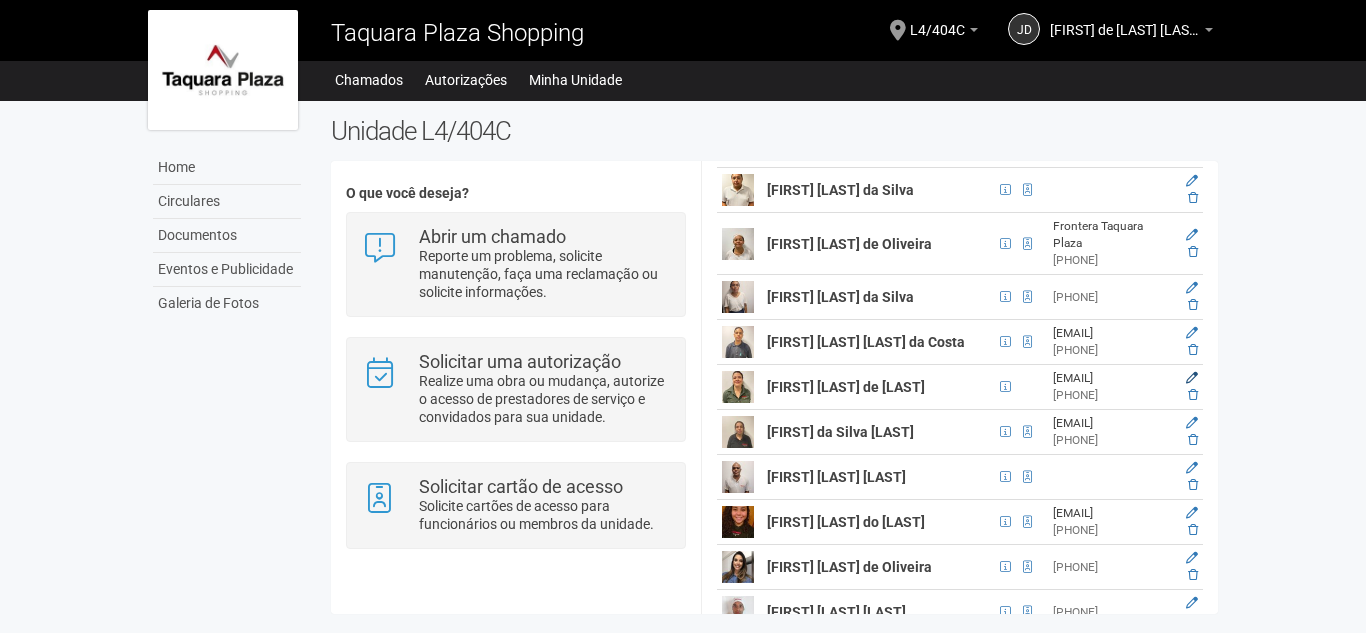 scroll, scrollTop: 48, scrollLeft: 0, axis: vertical 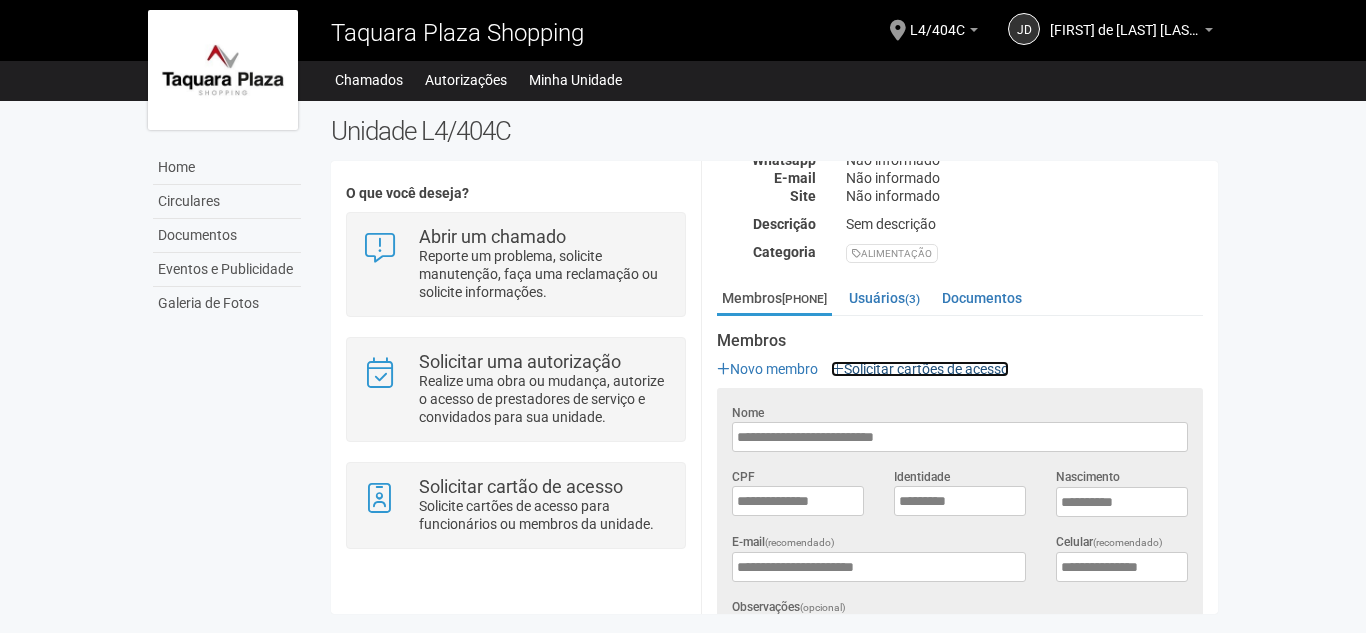 click on "Solicitar cartões de acesso" at bounding box center (920, 369) 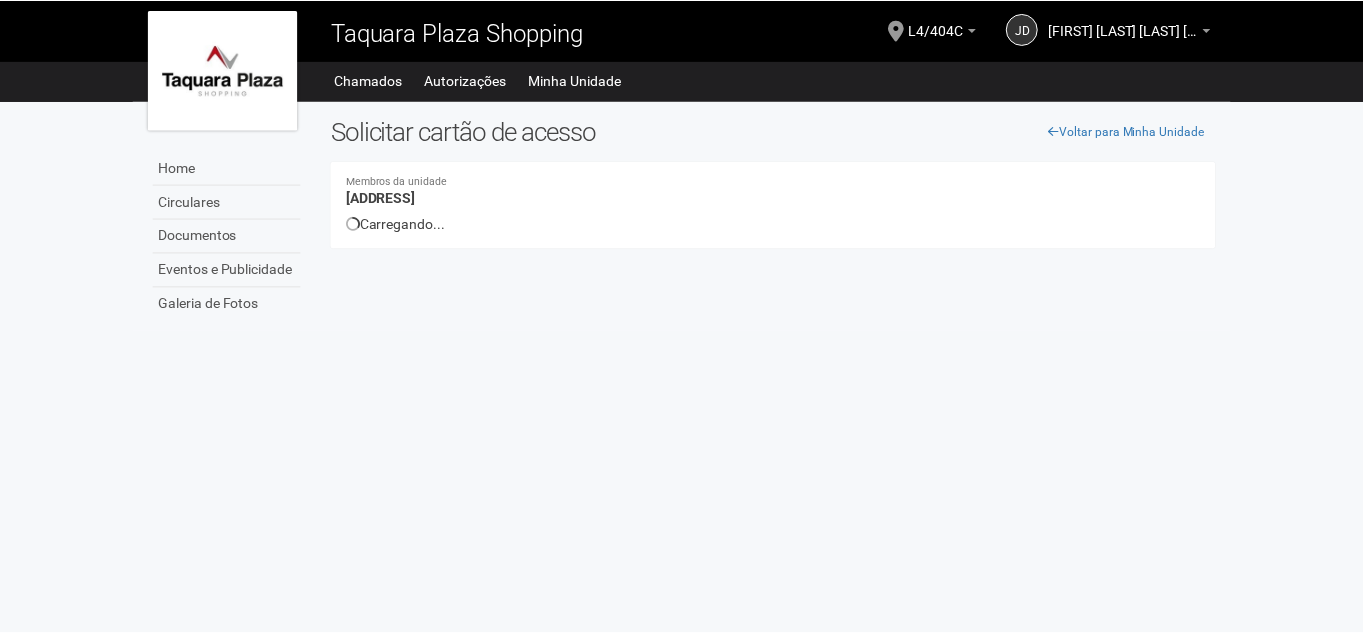 scroll, scrollTop: 0, scrollLeft: 0, axis: both 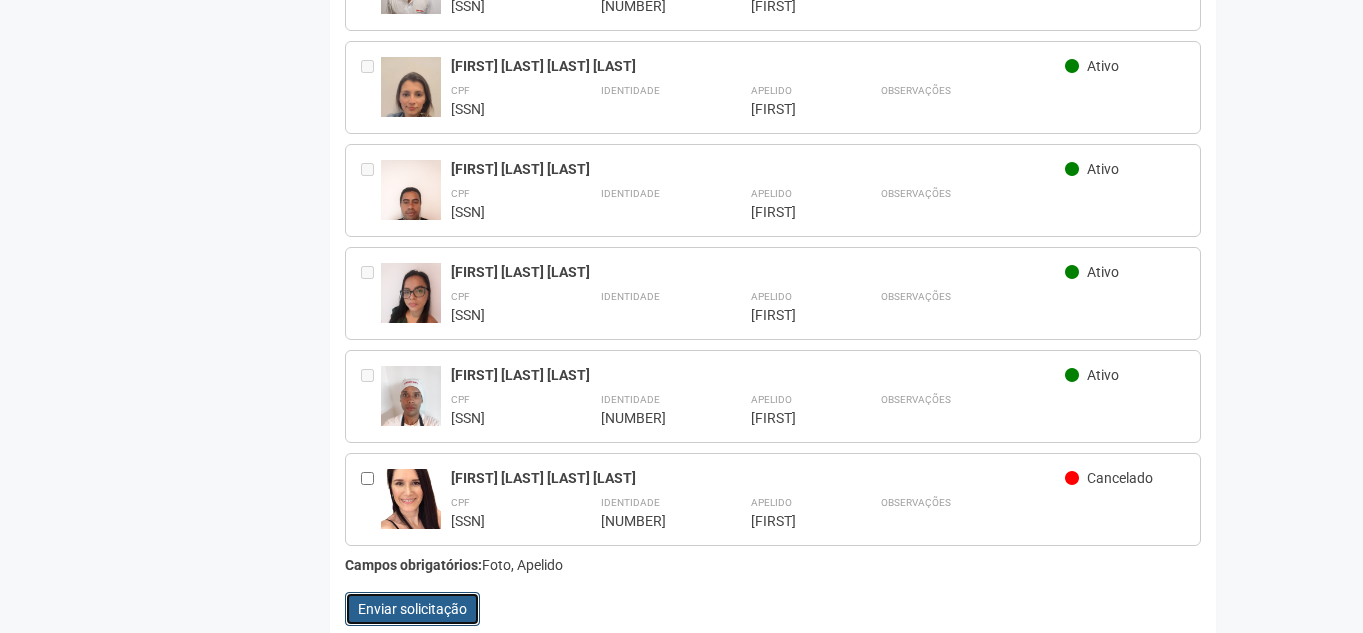 click on "Enviar solicitação" at bounding box center (412, 609) 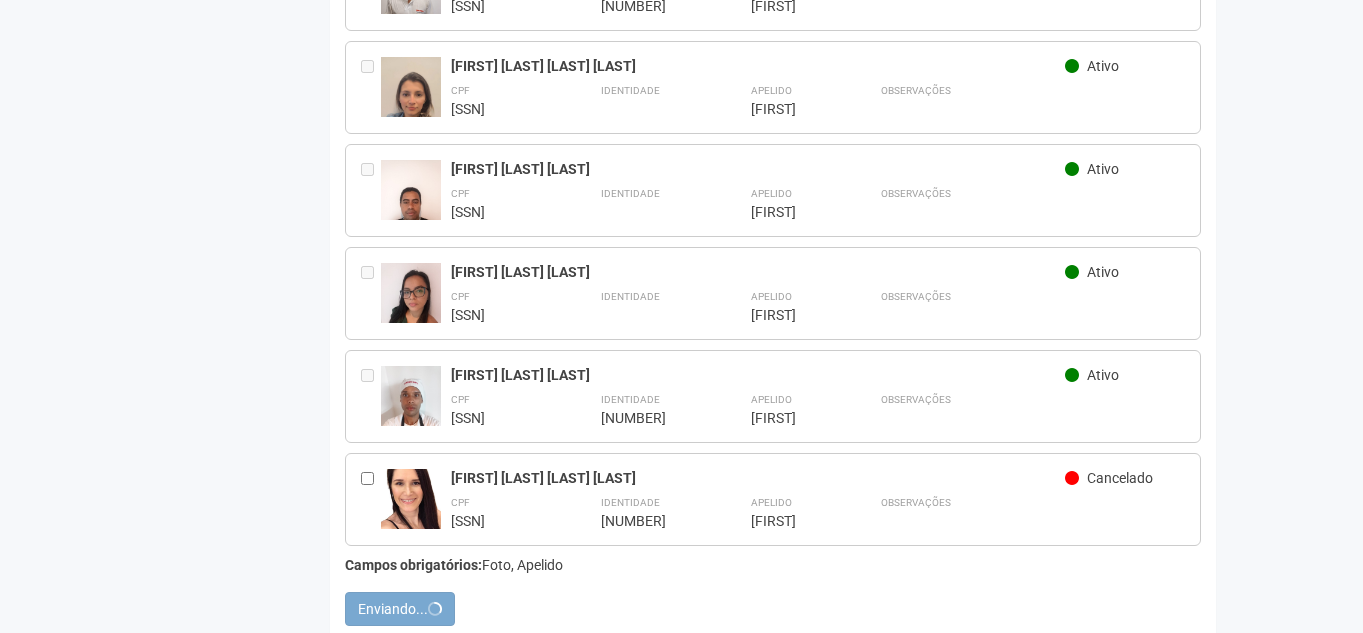 scroll, scrollTop: 0, scrollLeft: 0, axis: both 